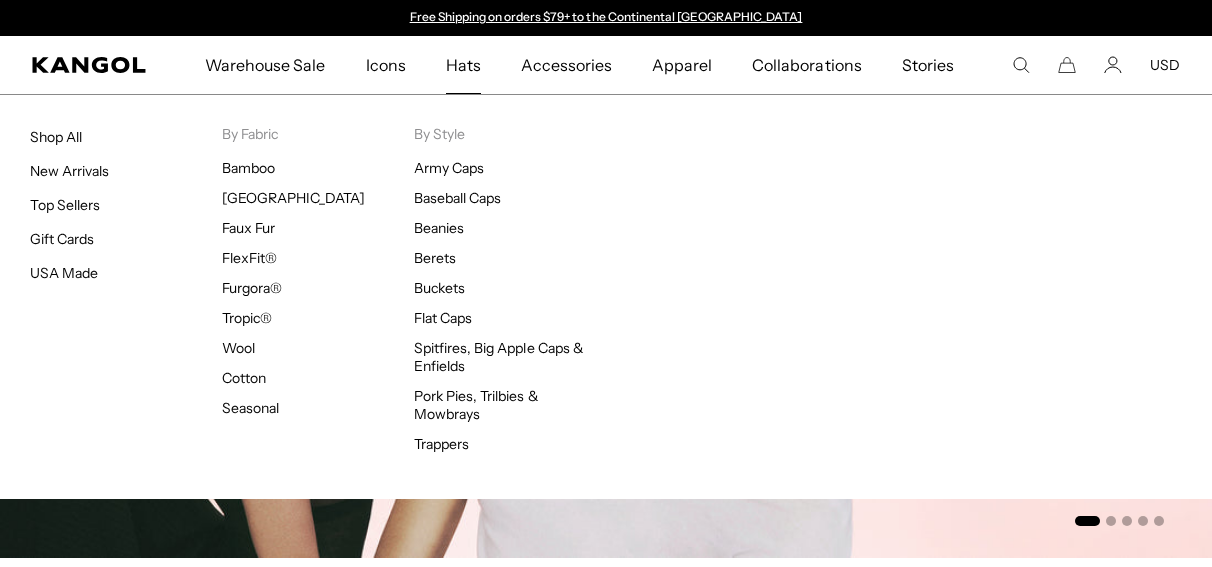 scroll, scrollTop: 0, scrollLeft: 0, axis: both 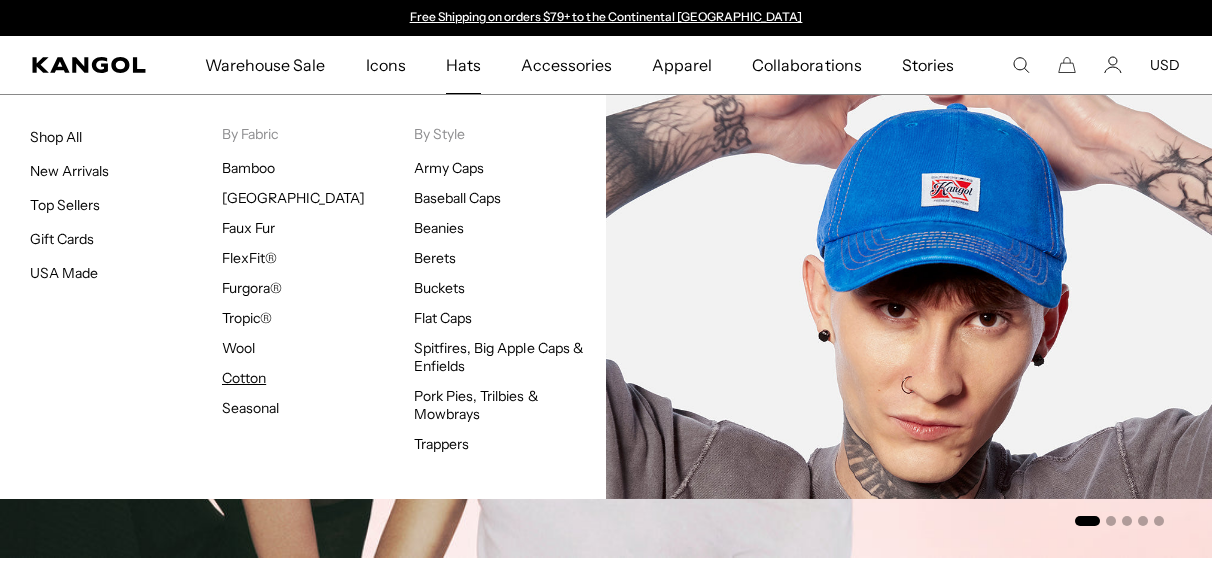 click on "Cotton" at bounding box center [244, 378] 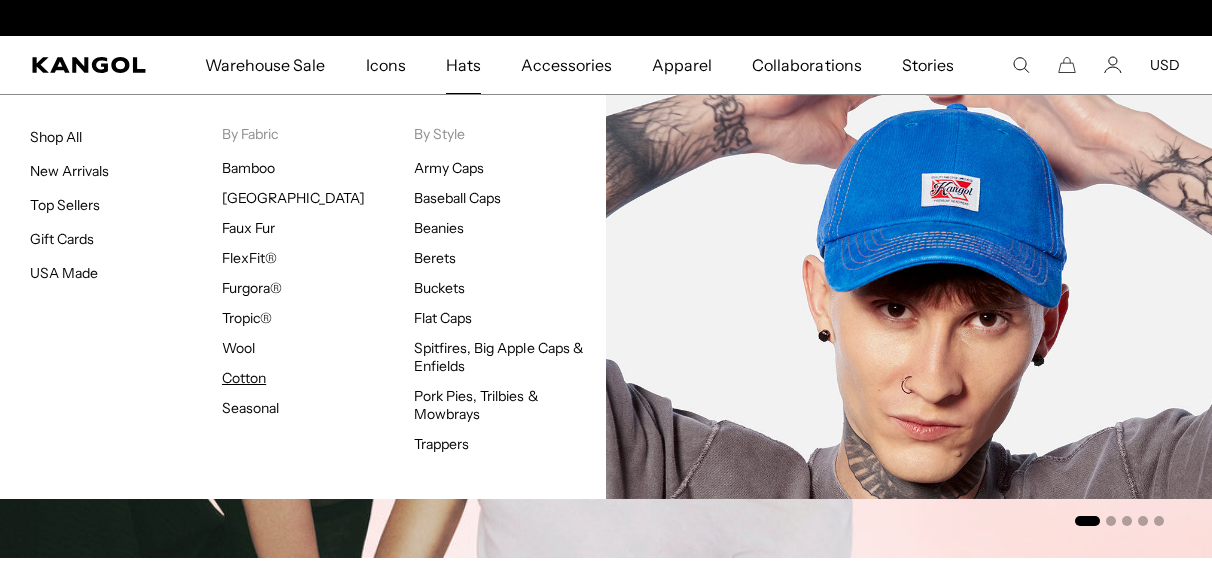 scroll, scrollTop: 0, scrollLeft: 412, axis: horizontal 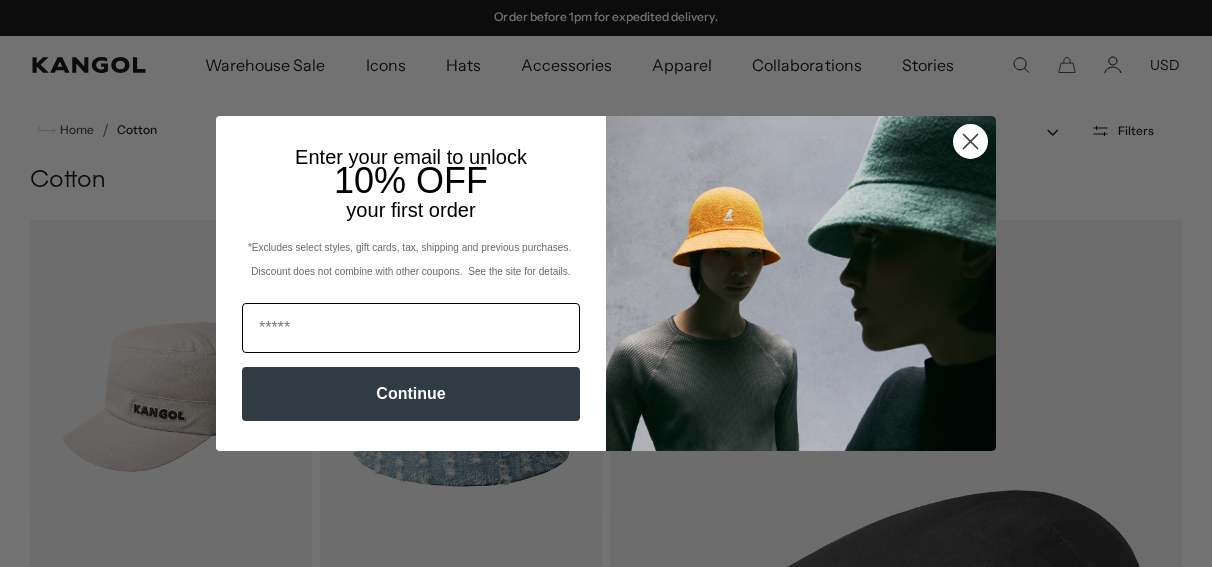 click at bounding box center (411, 328) 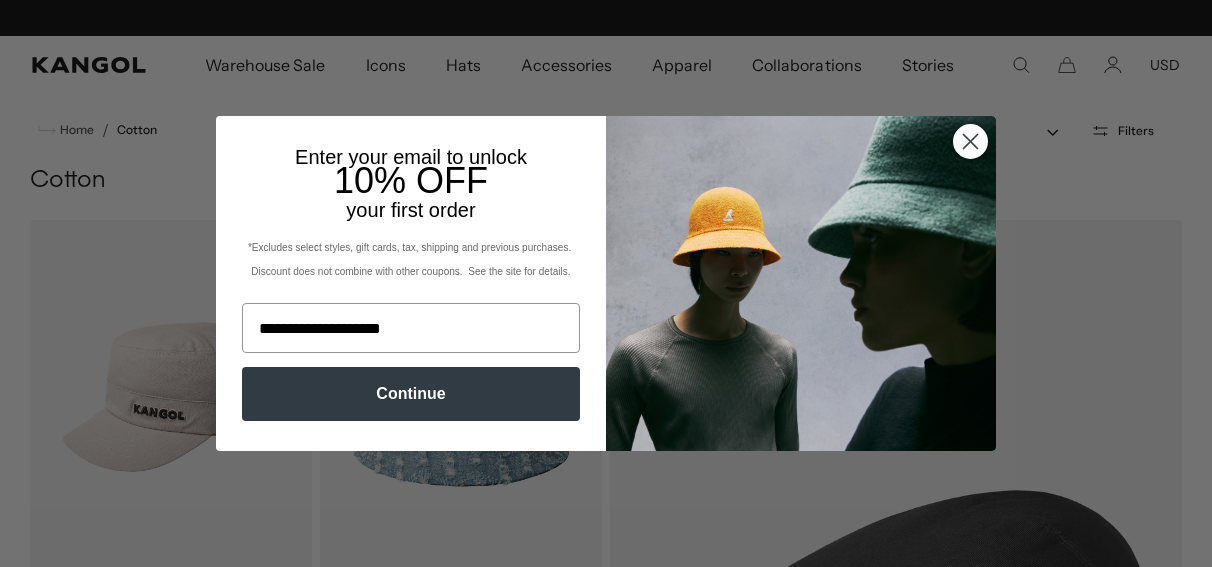 scroll, scrollTop: 0, scrollLeft: 412, axis: horizontal 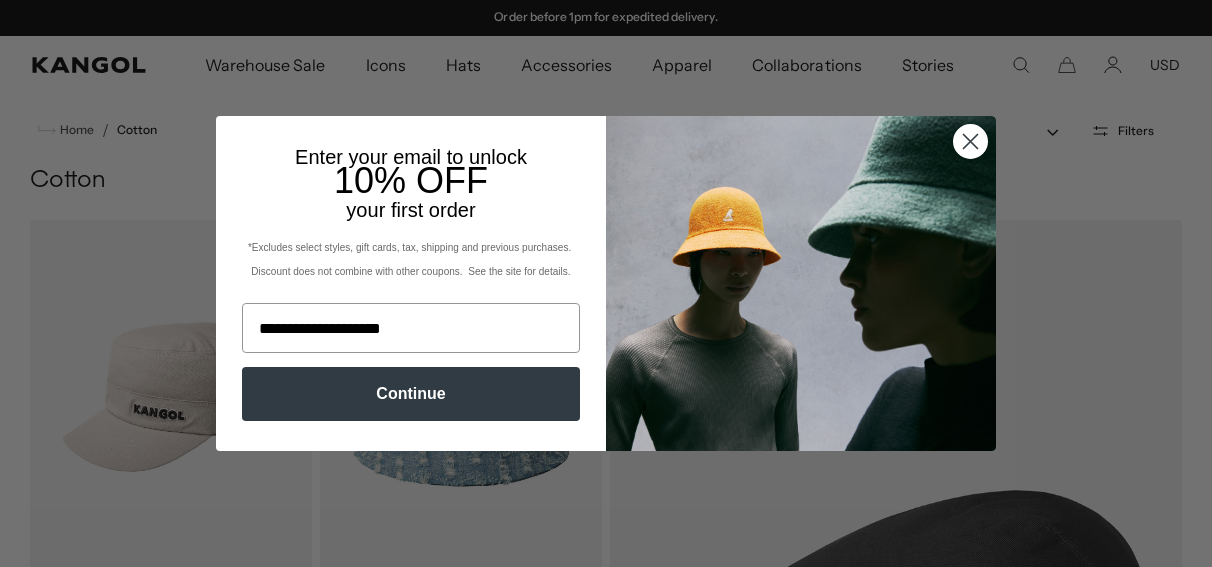 type on "**********" 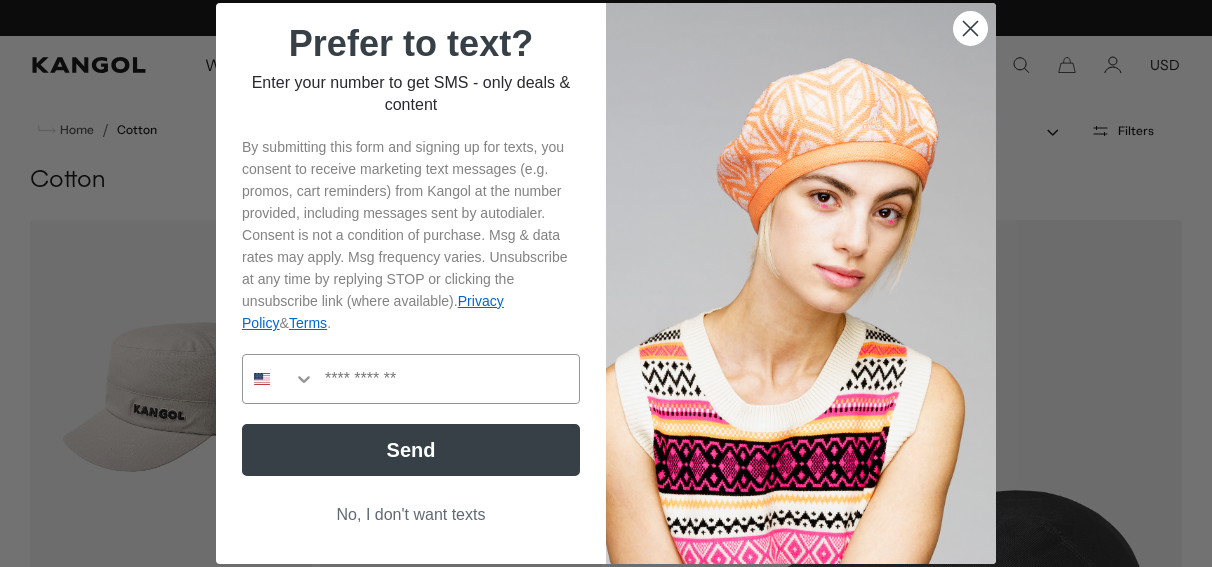 scroll, scrollTop: 0, scrollLeft: 0, axis: both 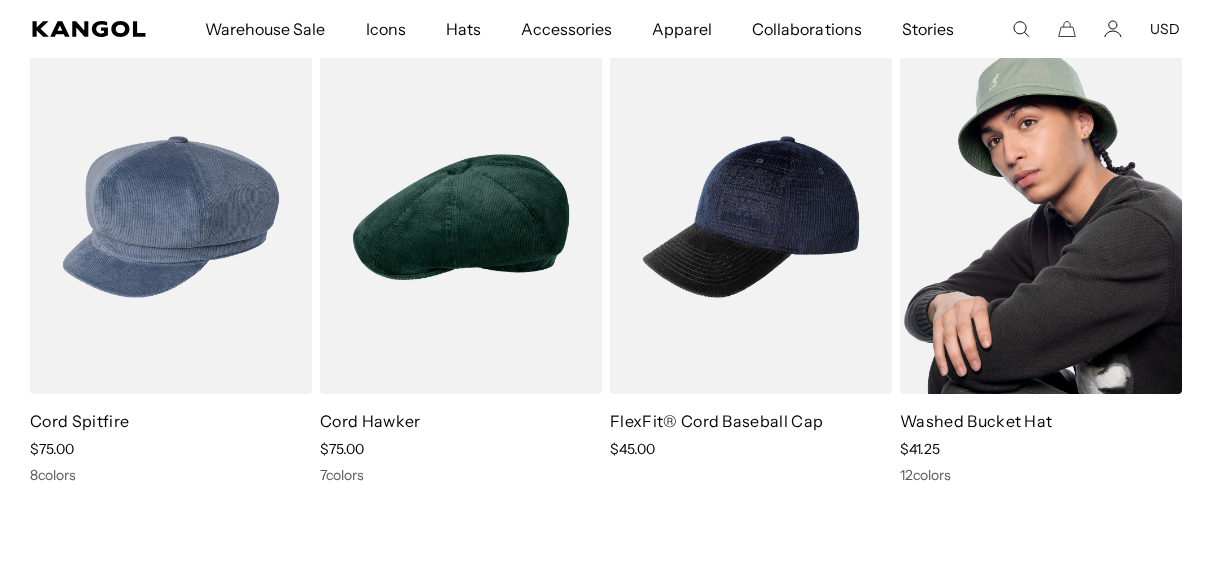 click at bounding box center (1041, 217) 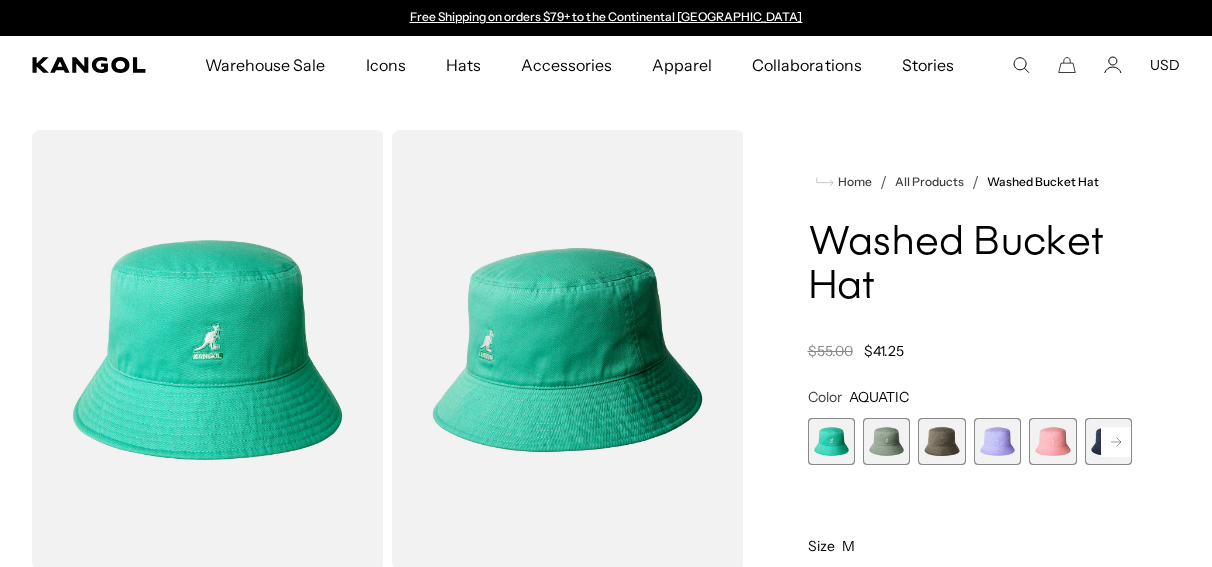 click at bounding box center [886, 441] 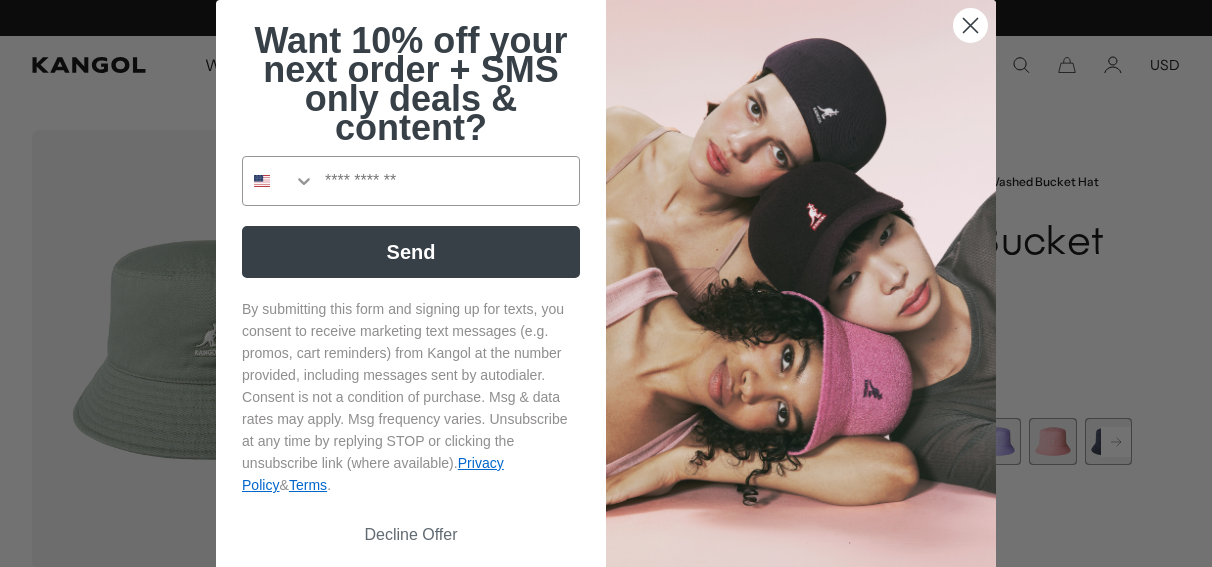 scroll, scrollTop: 0, scrollLeft: 412, axis: horizontal 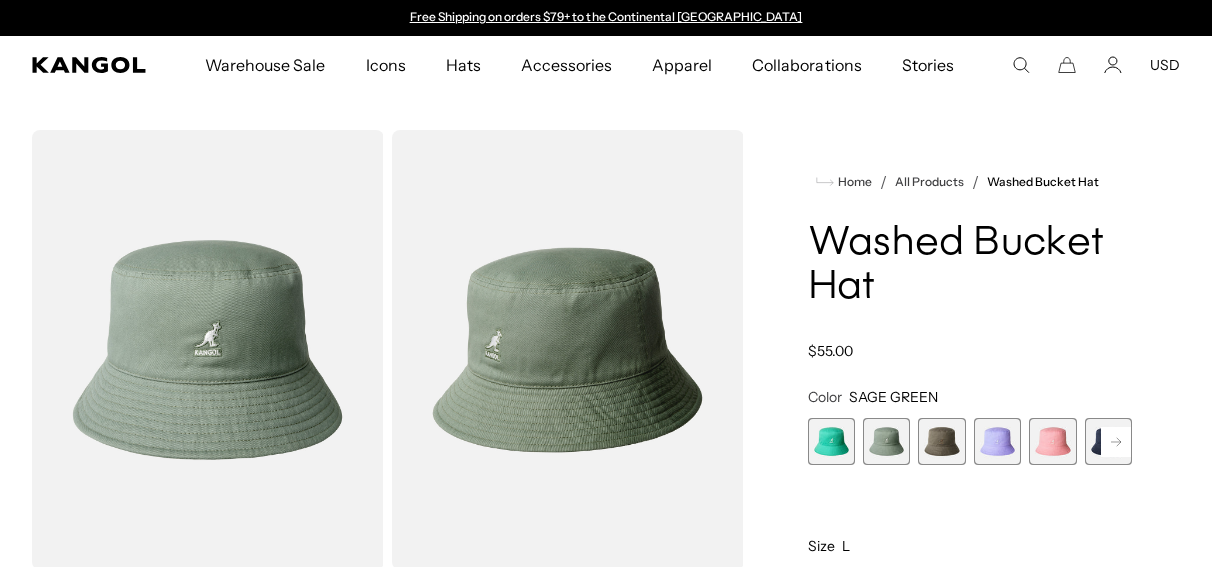 click at bounding box center [941, 441] 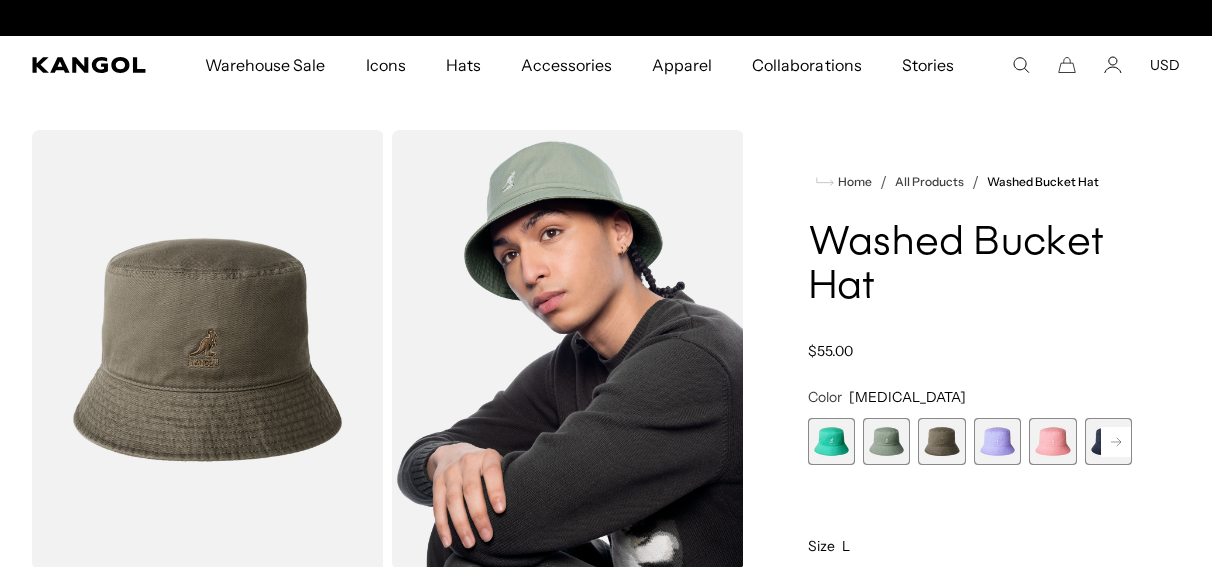 scroll, scrollTop: 0, scrollLeft: 412, axis: horizontal 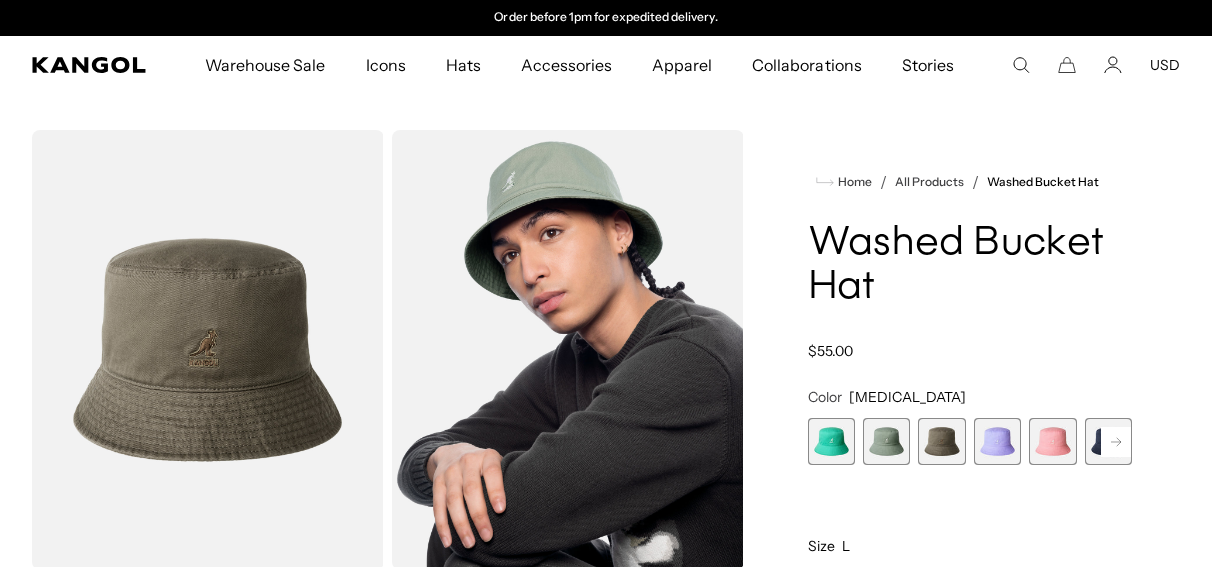 click at bounding box center (997, 441) 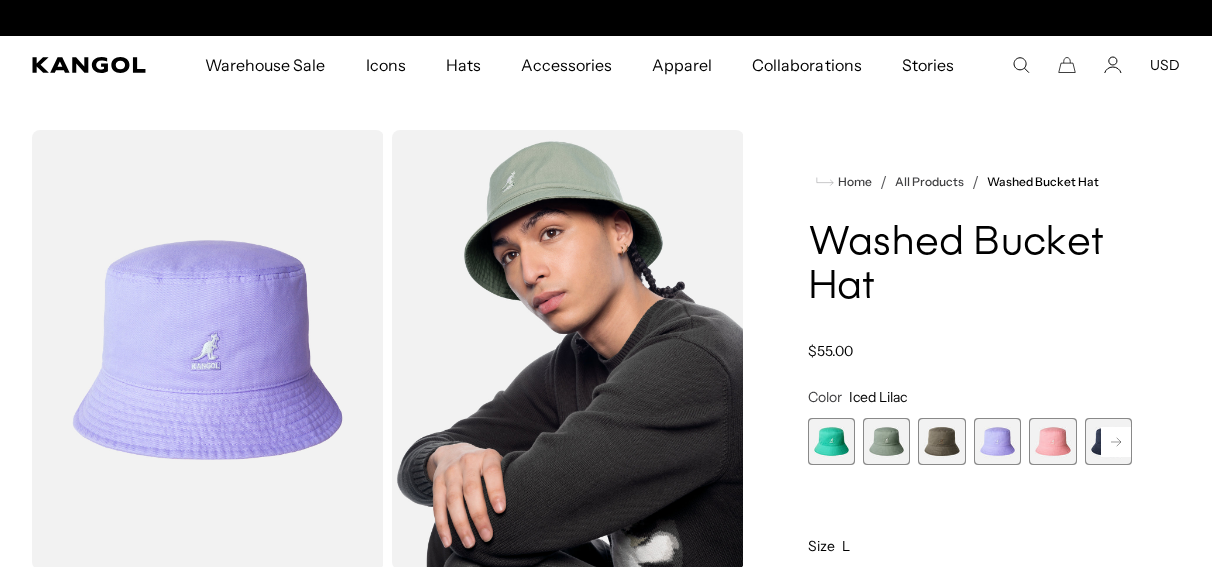 scroll, scrollTop: 0, scrollLeft: 412, axis: horizontal 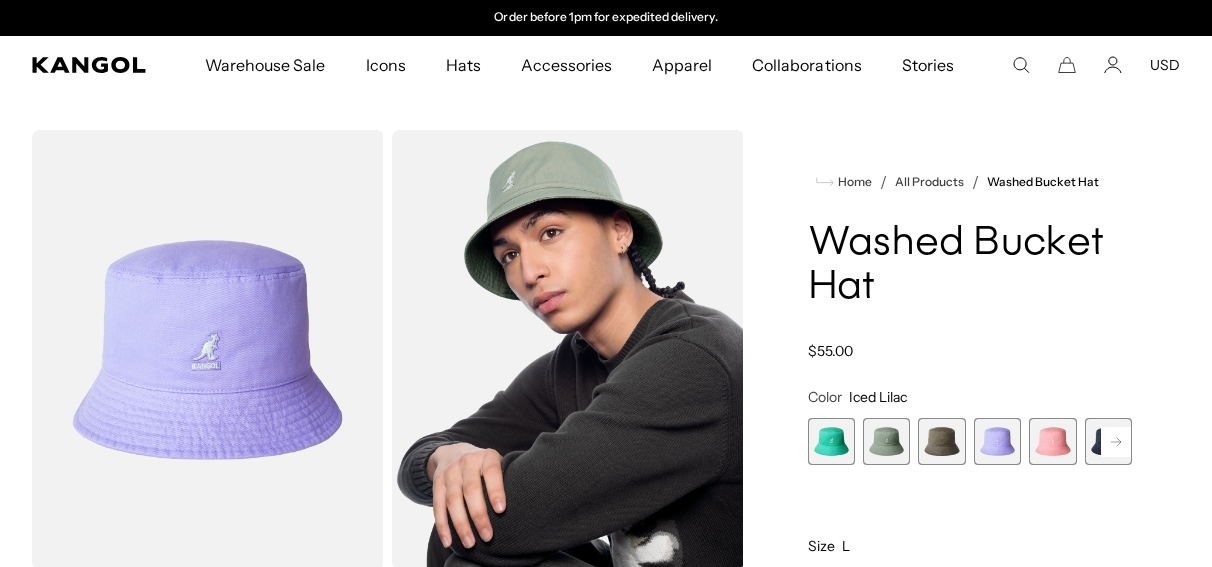 click at bounding box center [997, 441] 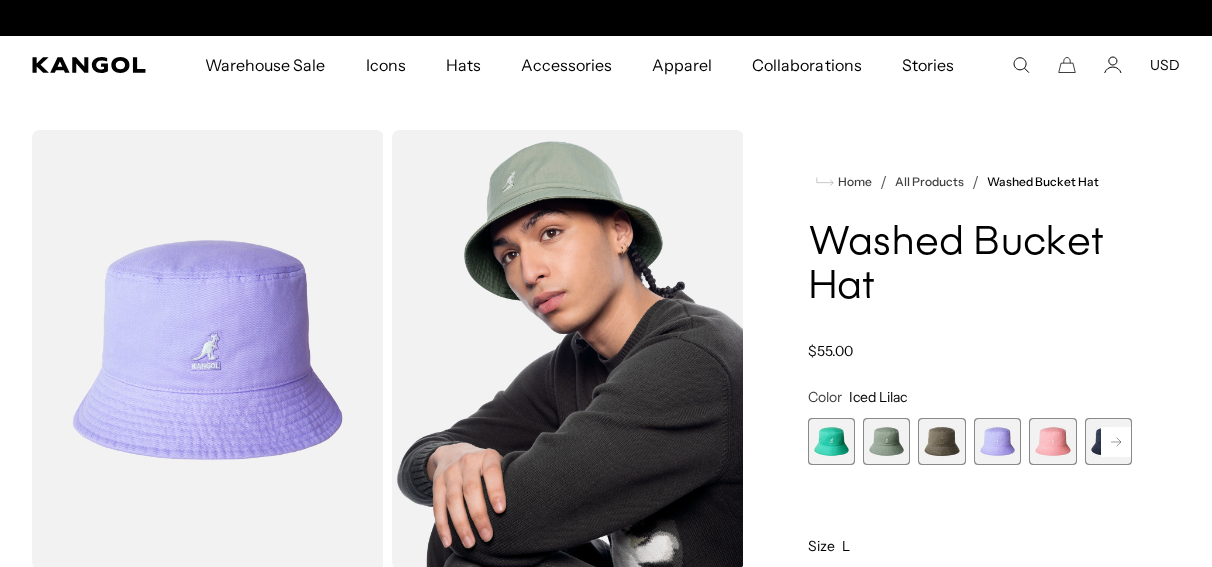 scroll, scrollTop: 0, scrollLeft: 0, axis: both 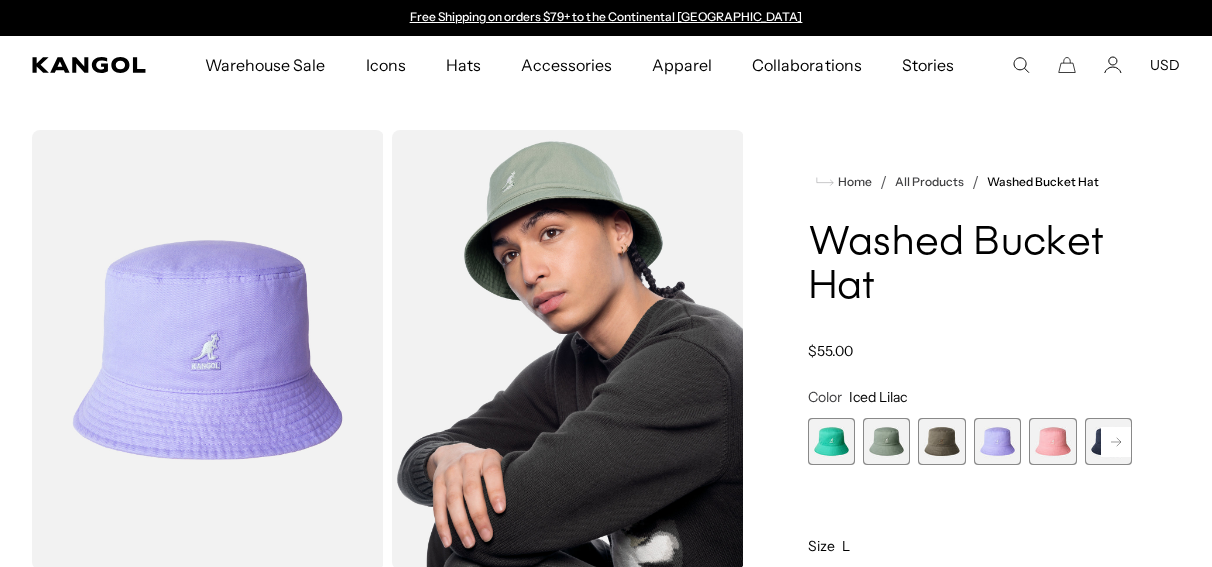 click at bounding box center [1052, 441] 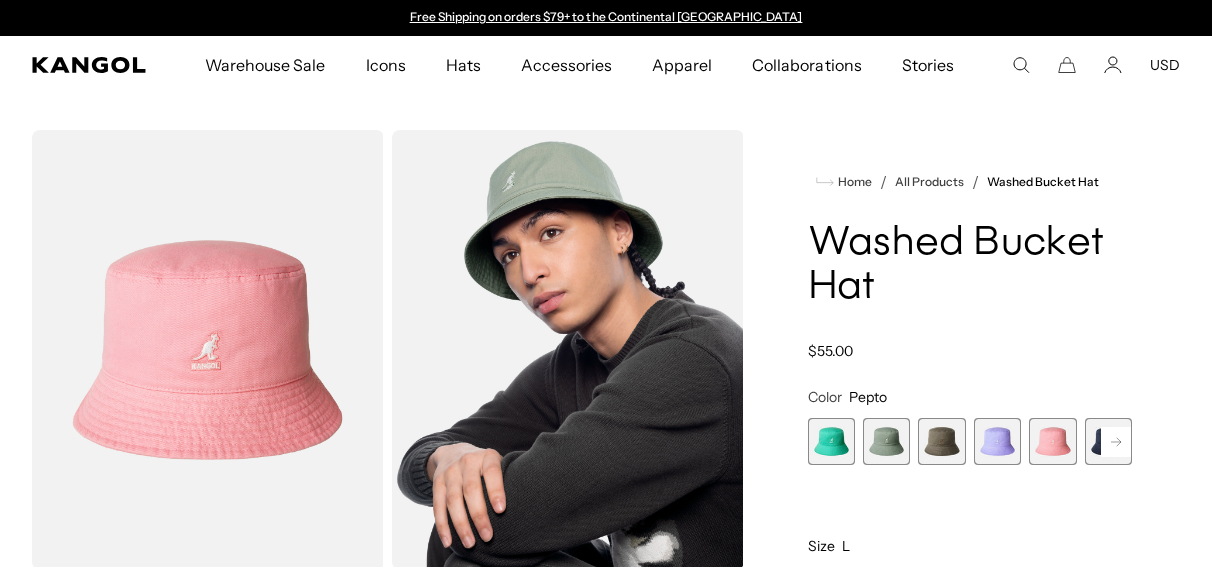 click 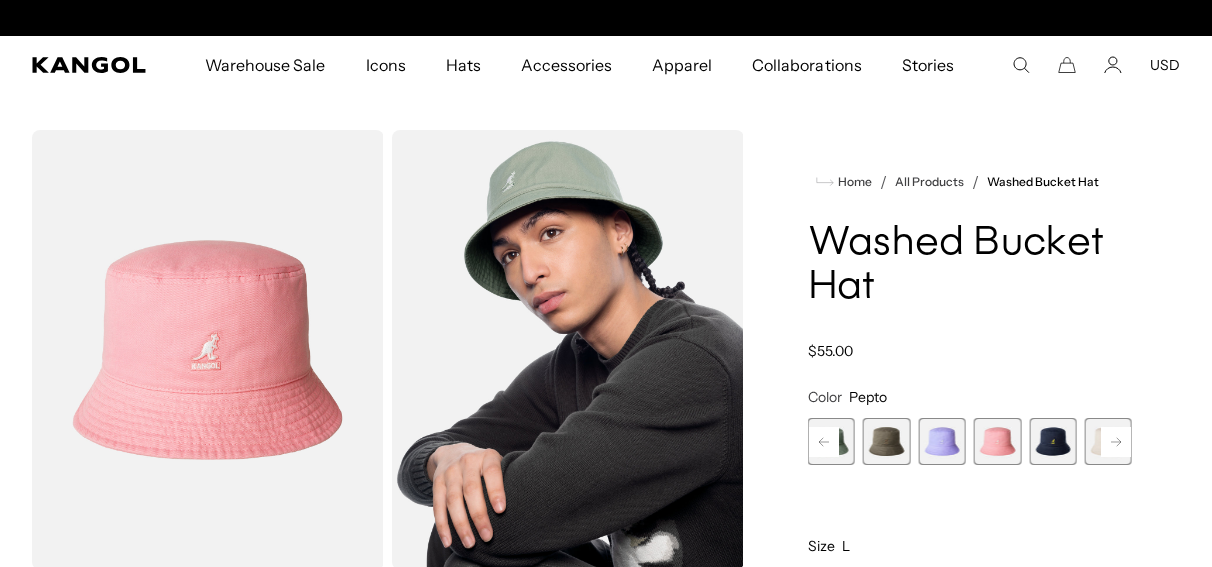scroll, scrollTop: 0, scrollLeft: 412, axis: horizontal 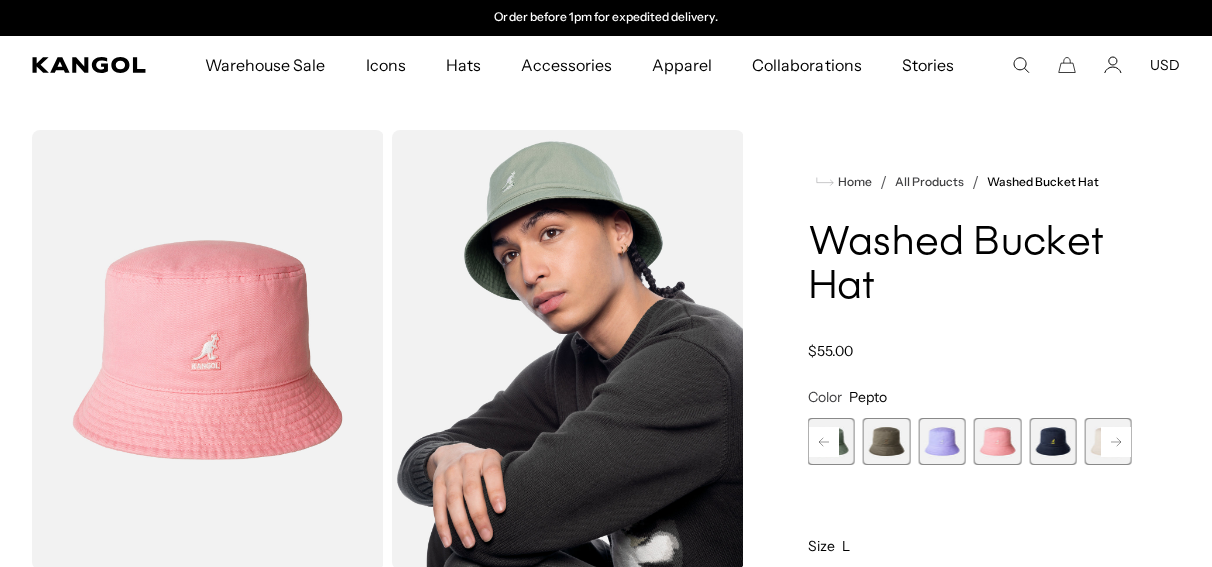click 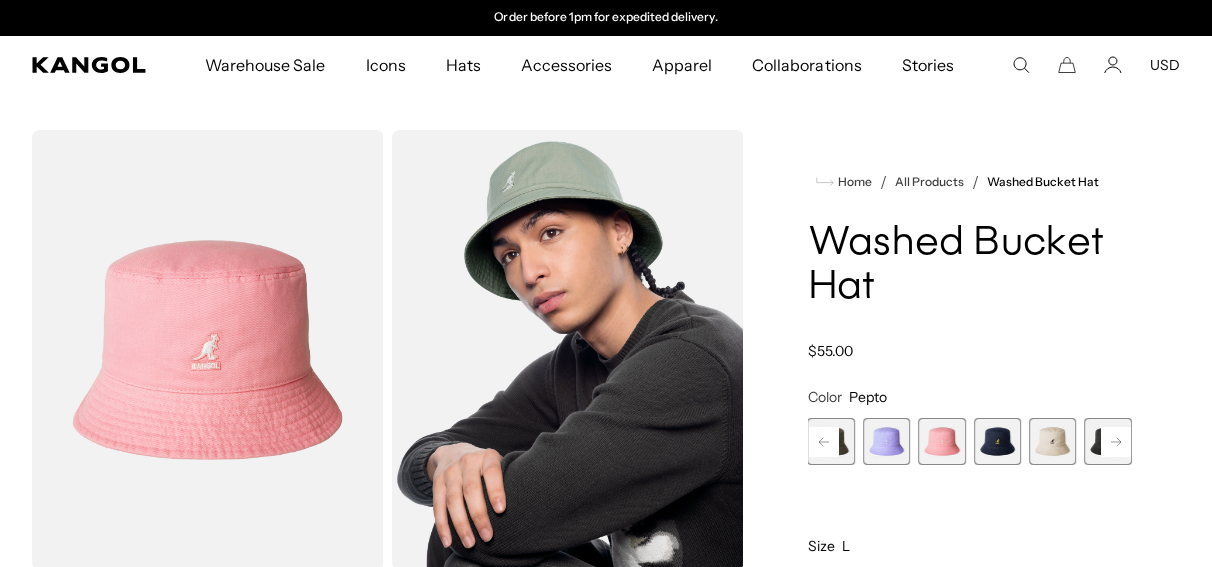 click 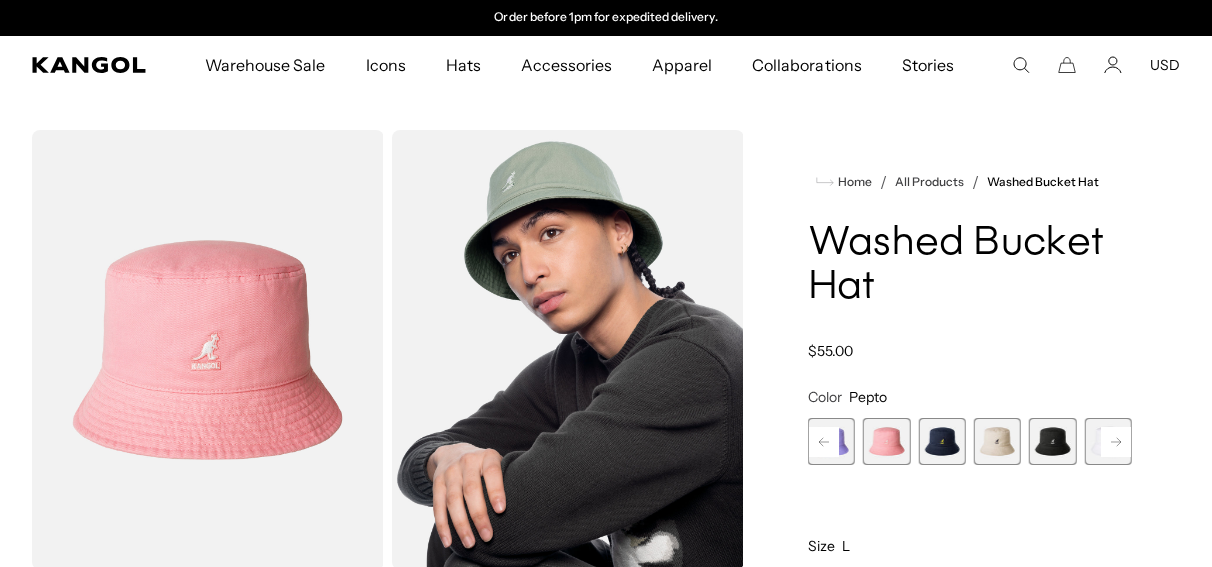 click 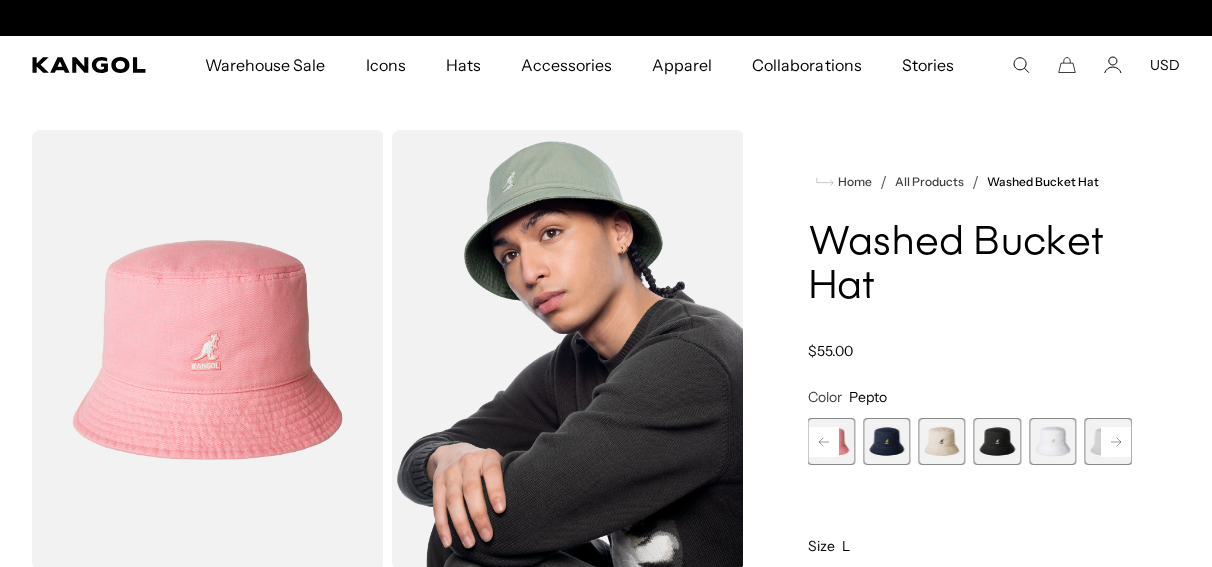 scroll, scrollTop: 0, scrollLeft: 0, axis: both 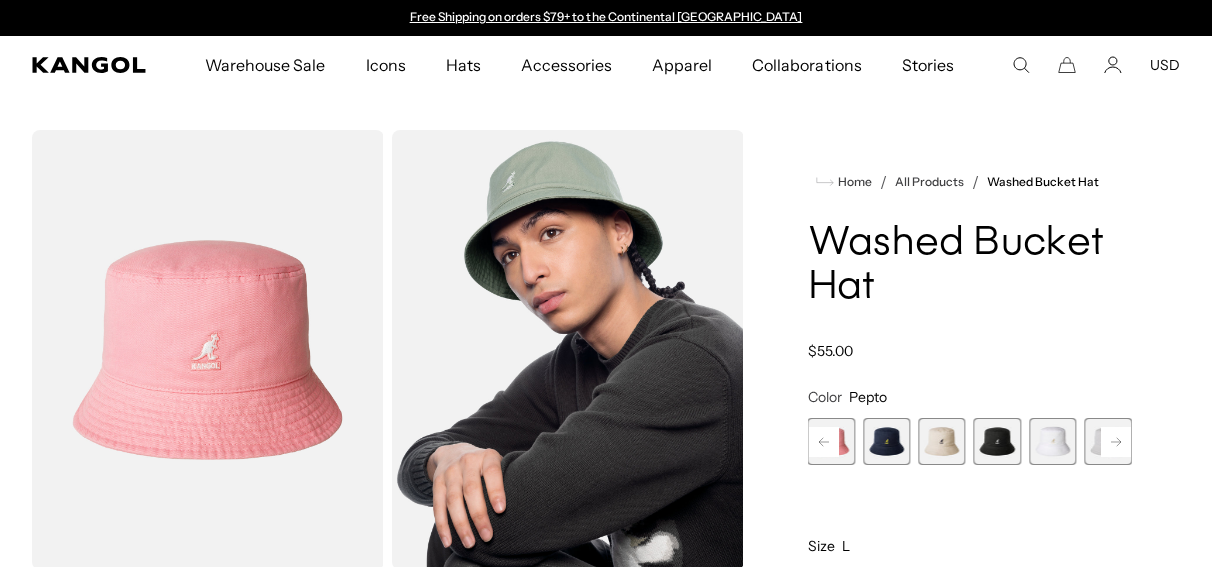click 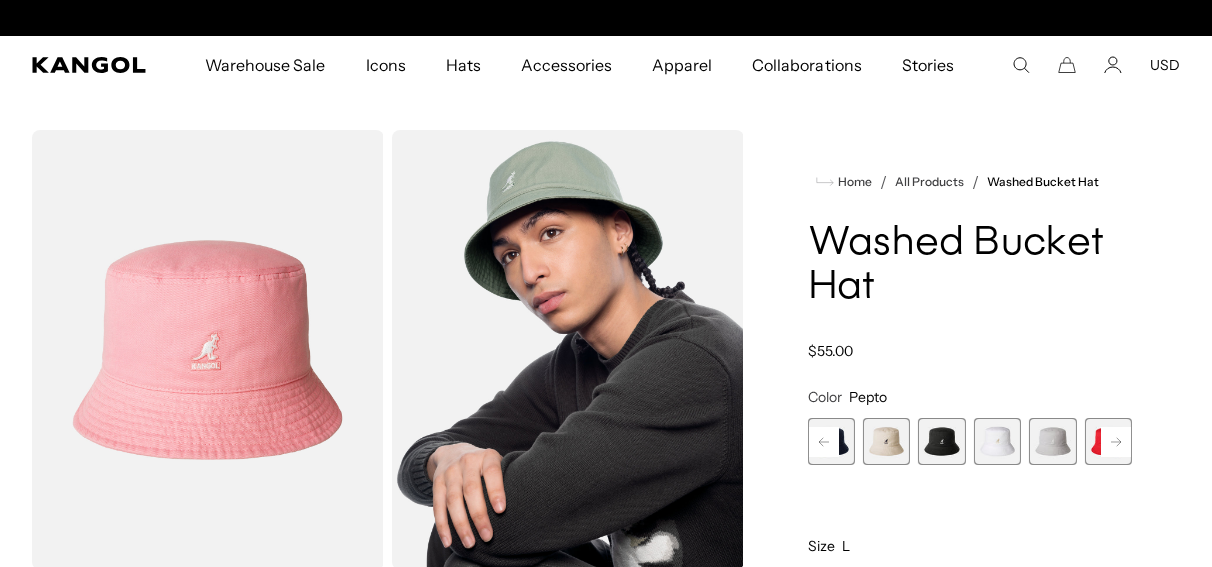 click at bounding box center [830, 441] 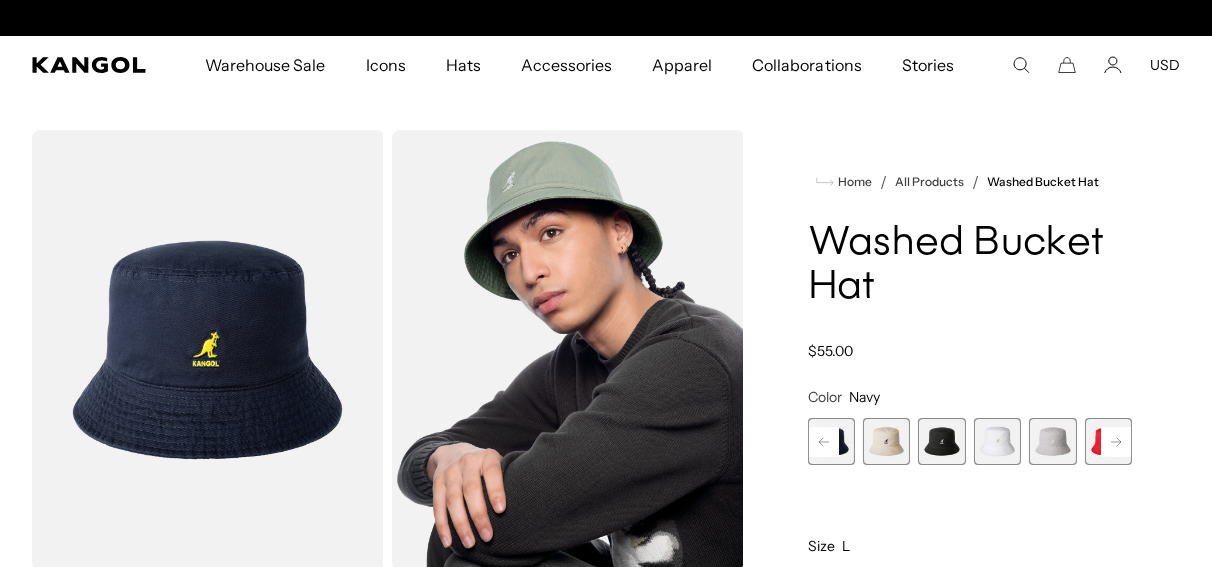 scroll, scrollTop: 0, scrollLeft: 0, axis: both 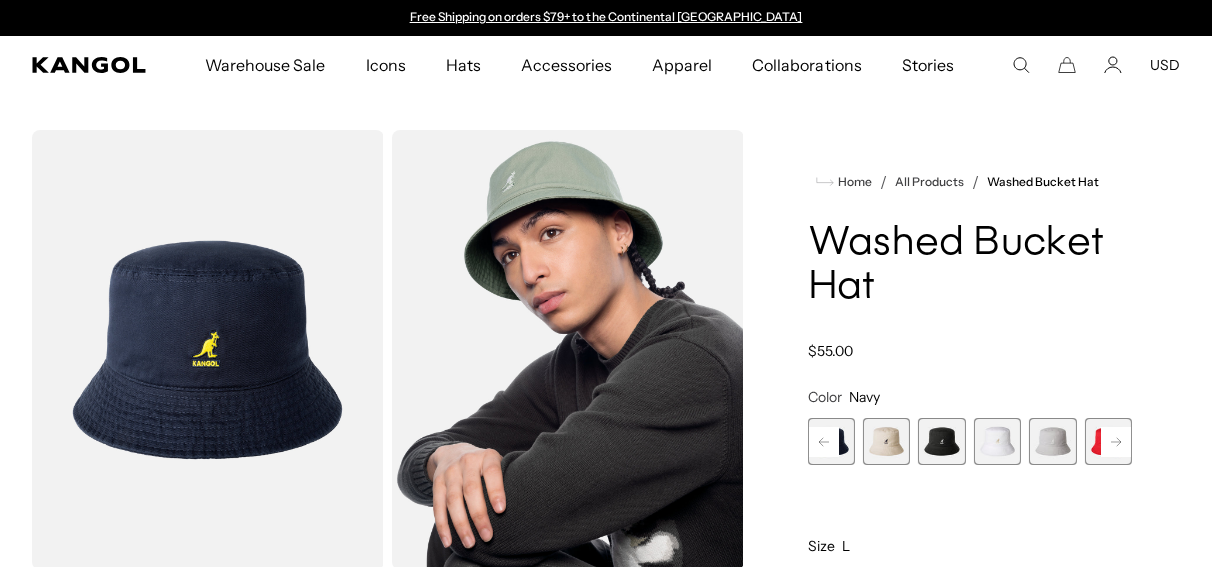 click at bounding box center [886, 441] 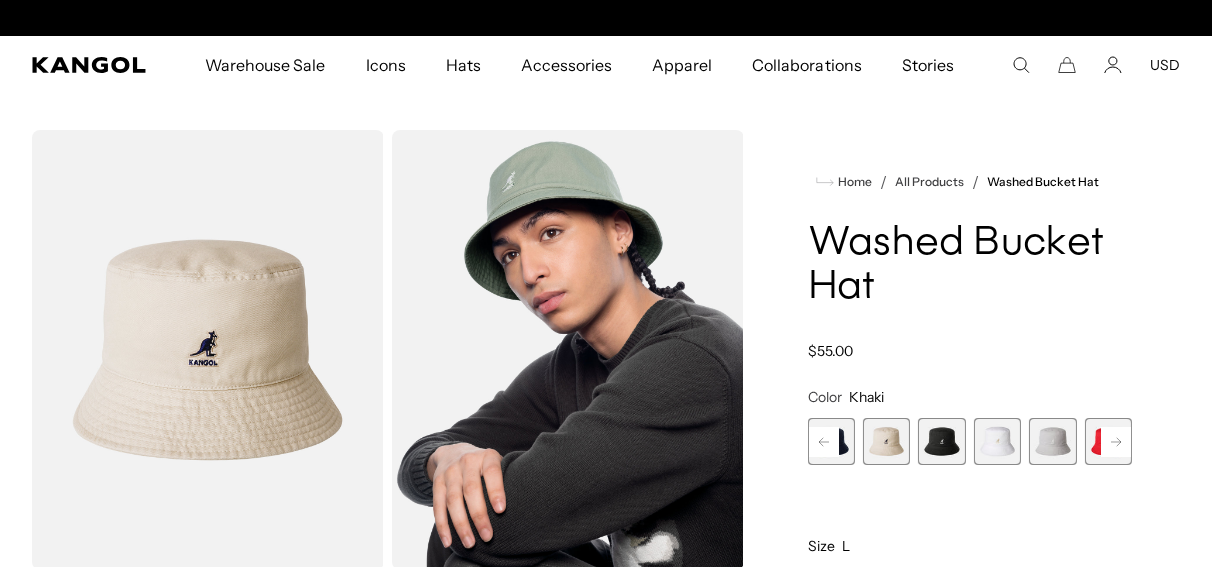 scroll, scrollTop: 0, scrollLeft: 412, axis: horizontal 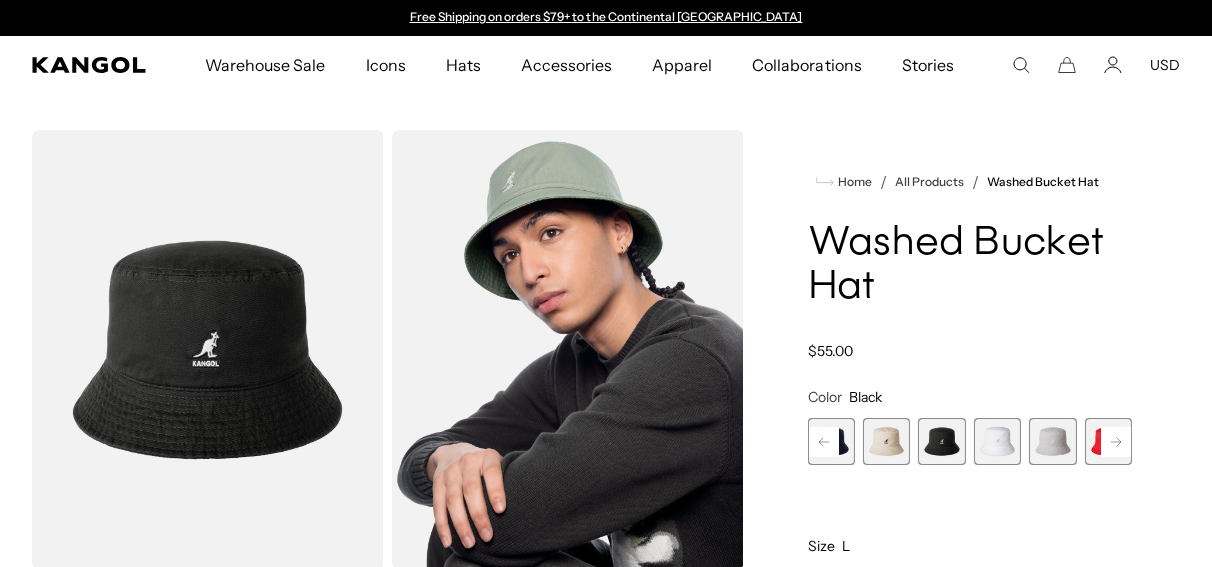 click at bounding box center [997, 441] 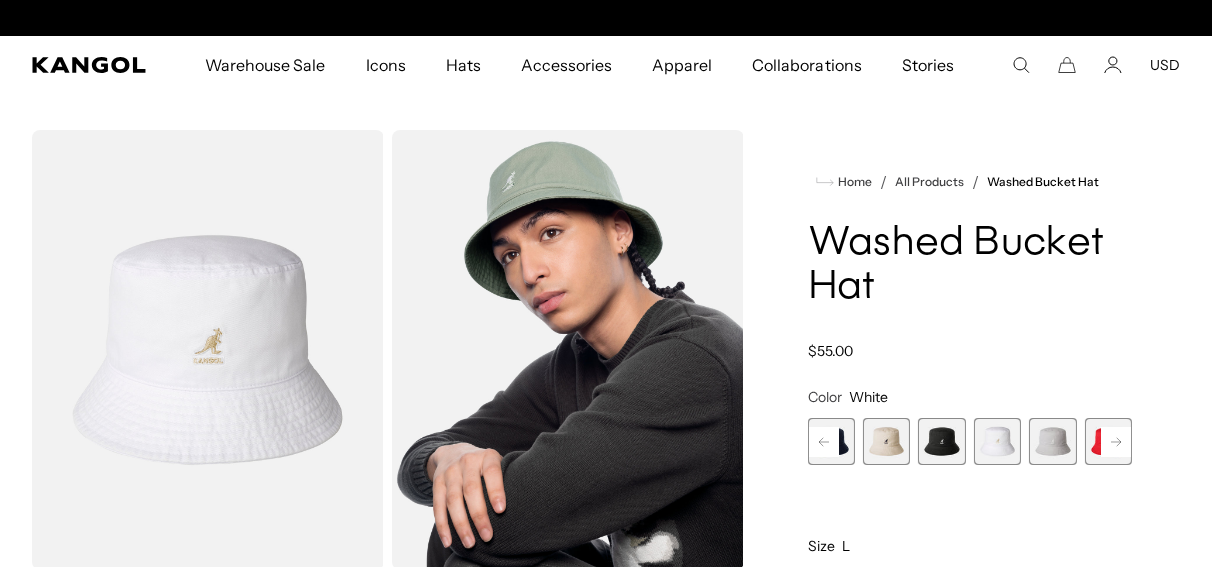 scroll, scrollTop: 0, scrollLeft: 0, axis: both 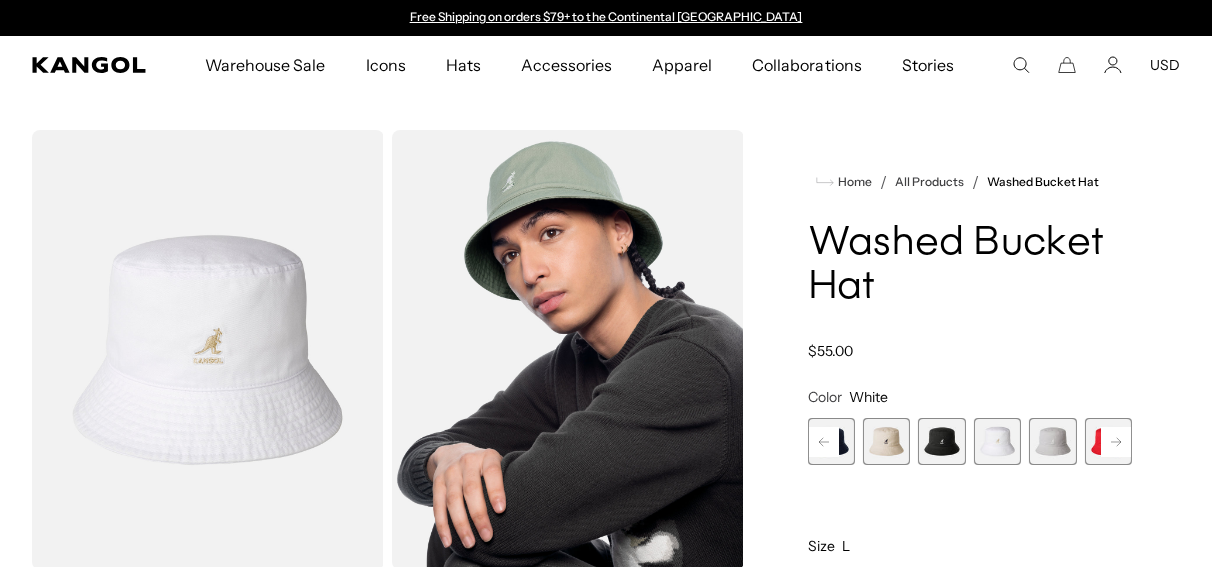 click at bounding box center [1052, 441] 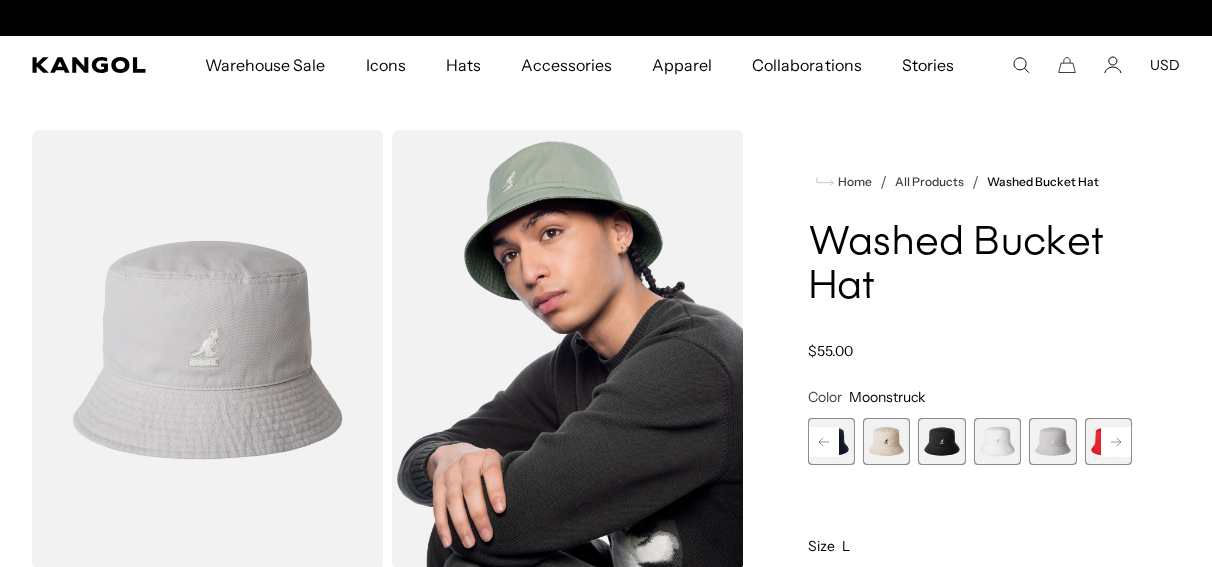 scroll, scrollTop: 0, scrollLeft: 412, axis: horizontal 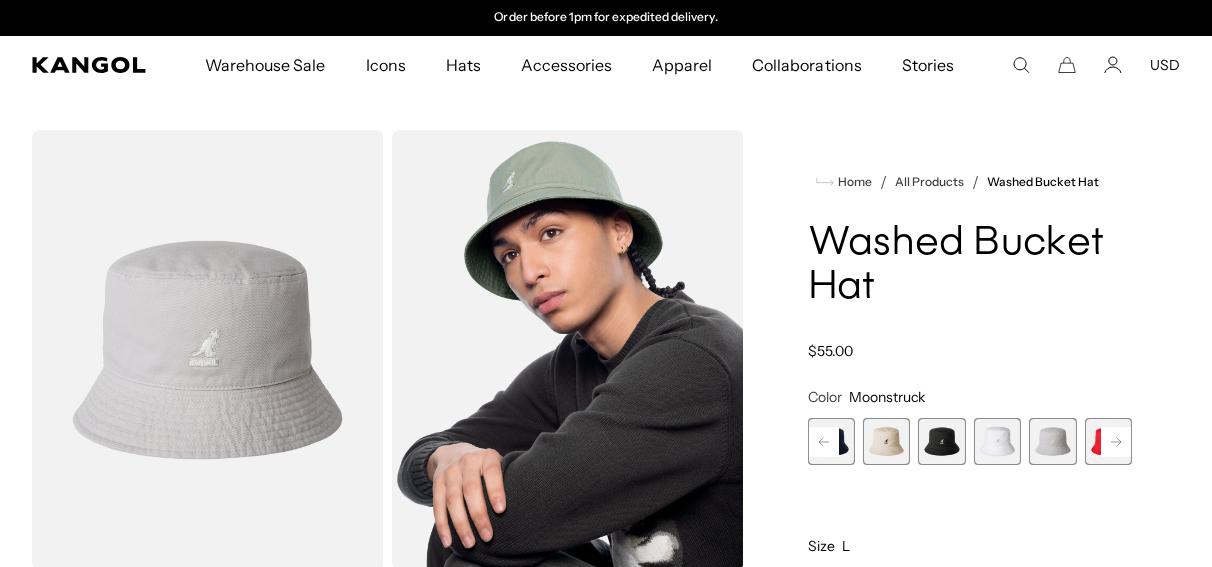 click 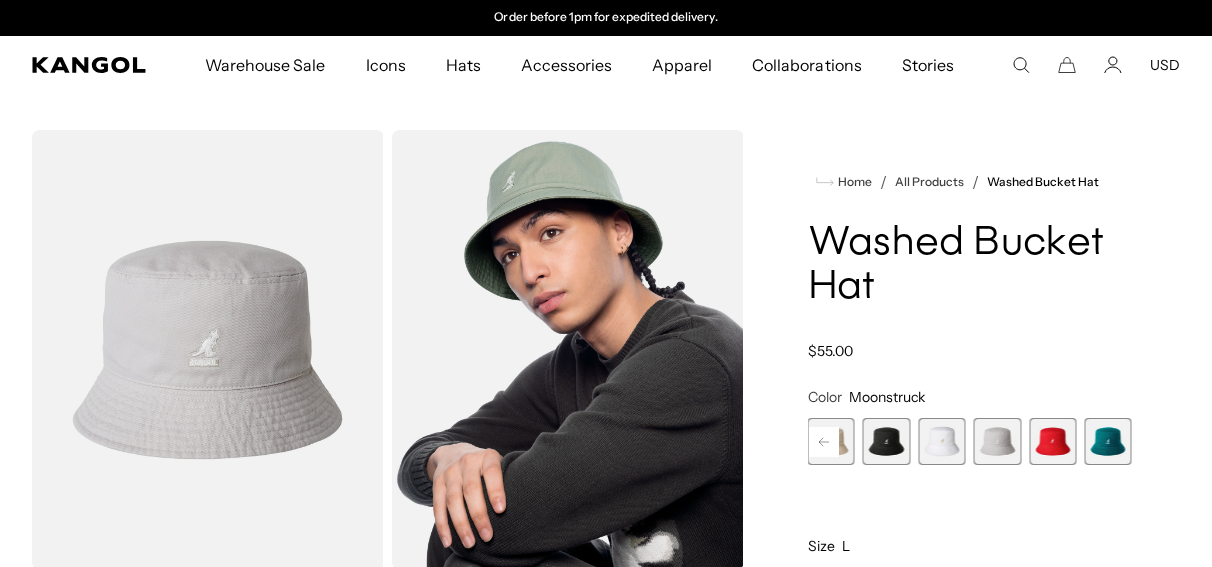 click at bounding box center [1107, 441] 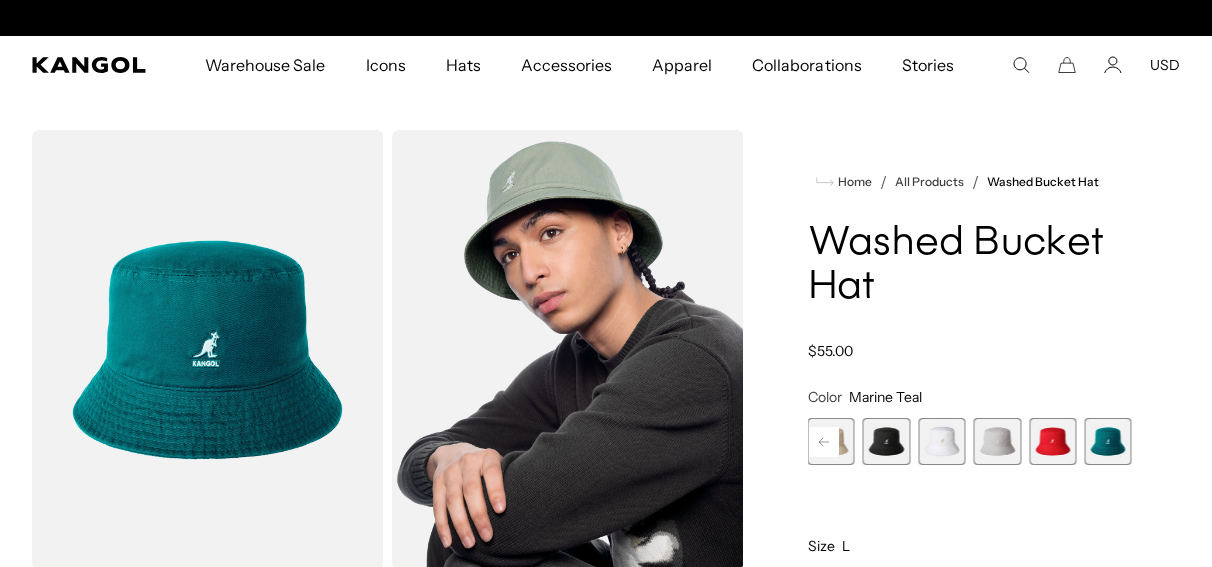 scroll, scrollTop: 0, scrollLeft: 0, axis: both 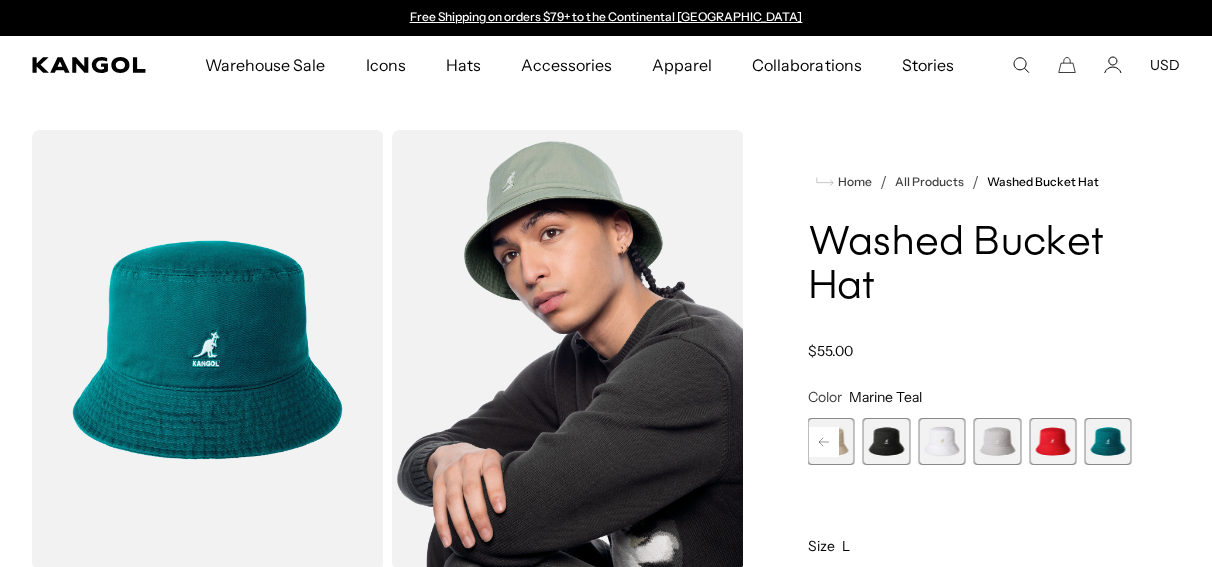 click at bounding box center [1052, 441] 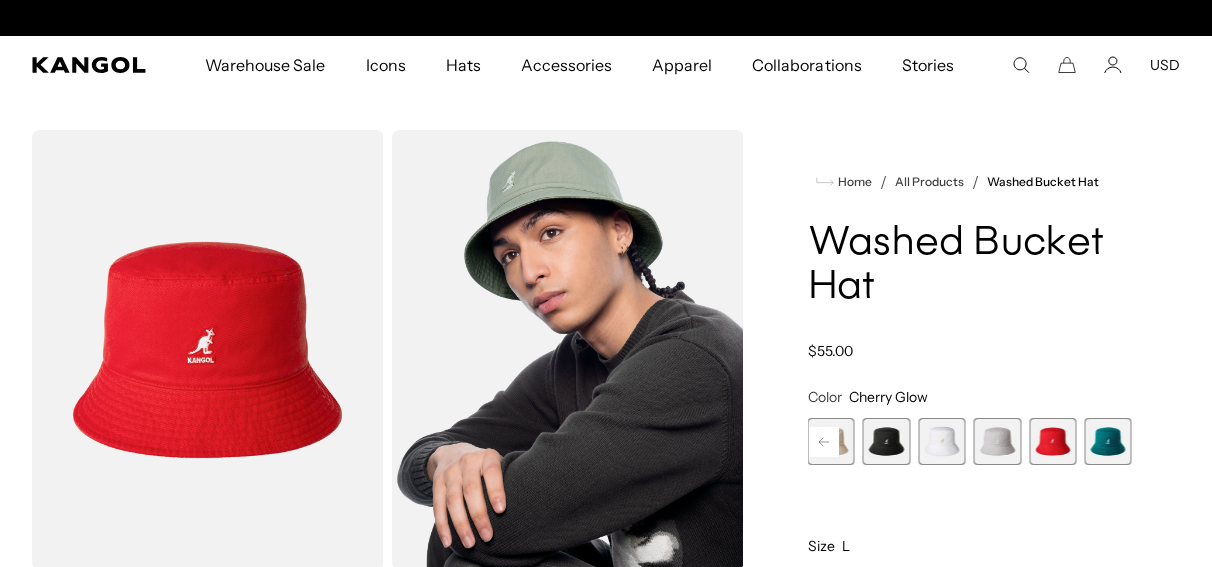 scroll, scrollTop: 0, scrollLeft: 412, axis: horizontal 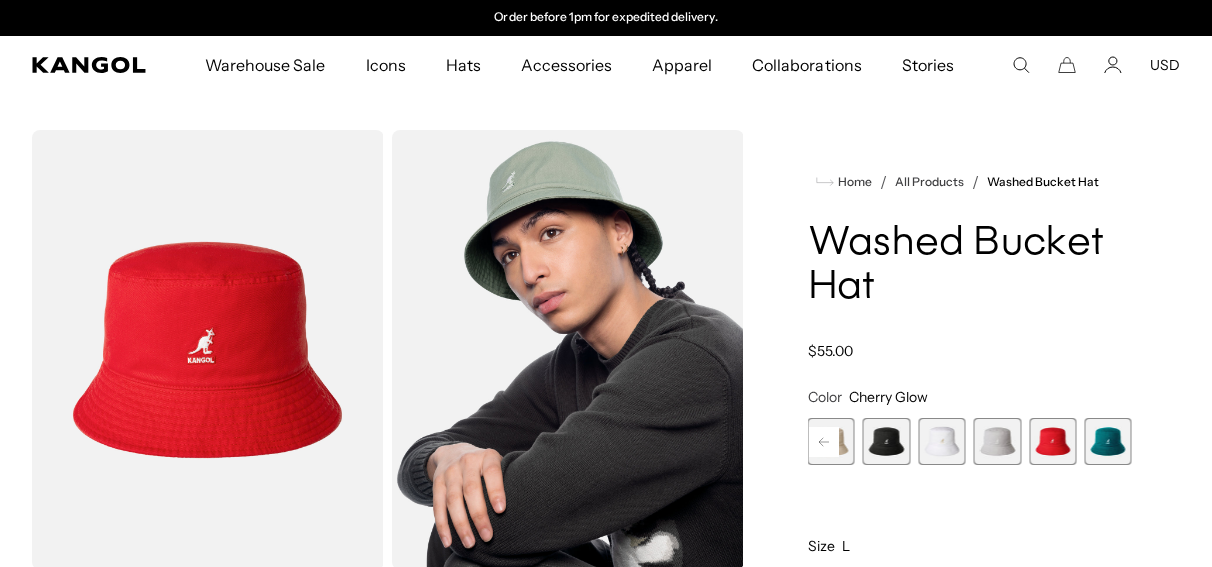click at bounding box center (1107, 441) 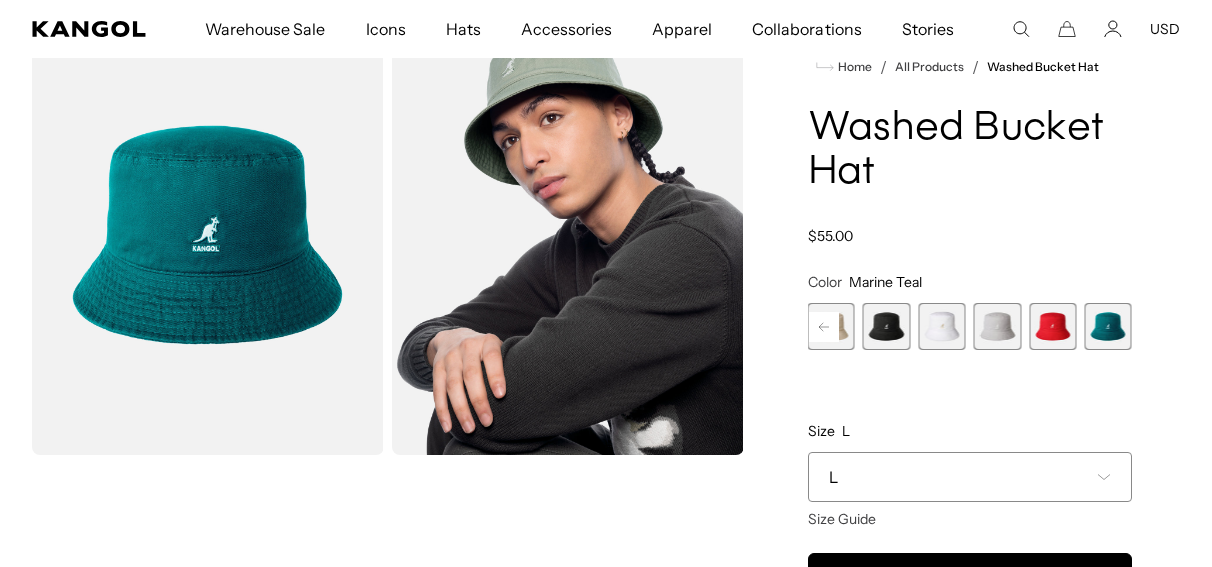 scroll, scrollTop: 158, scrollLeft: 0, axis: vertical 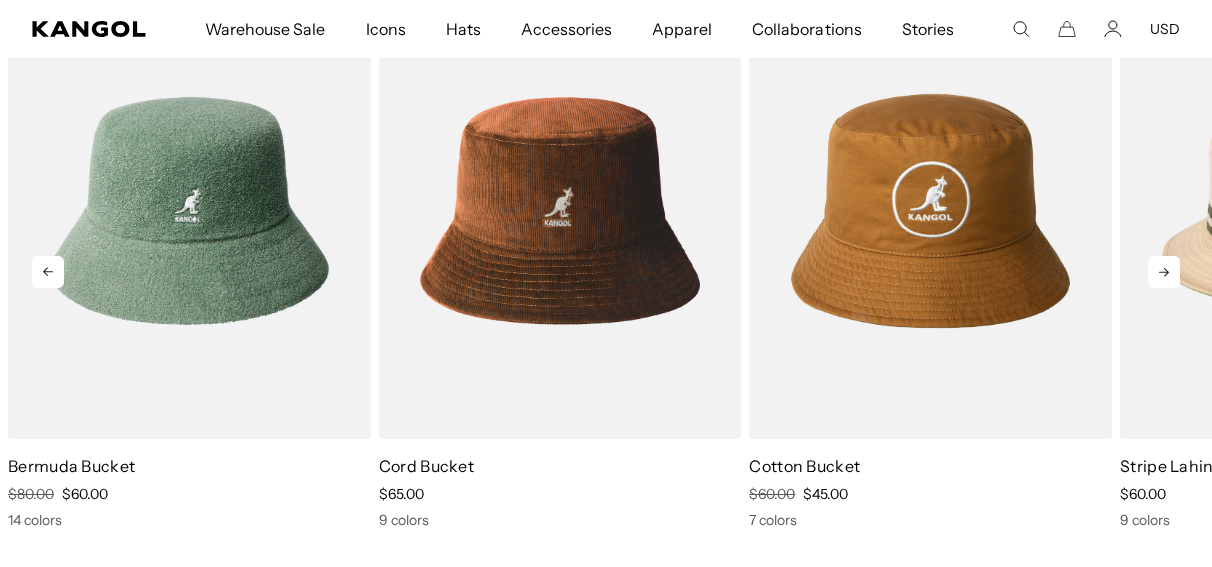 click 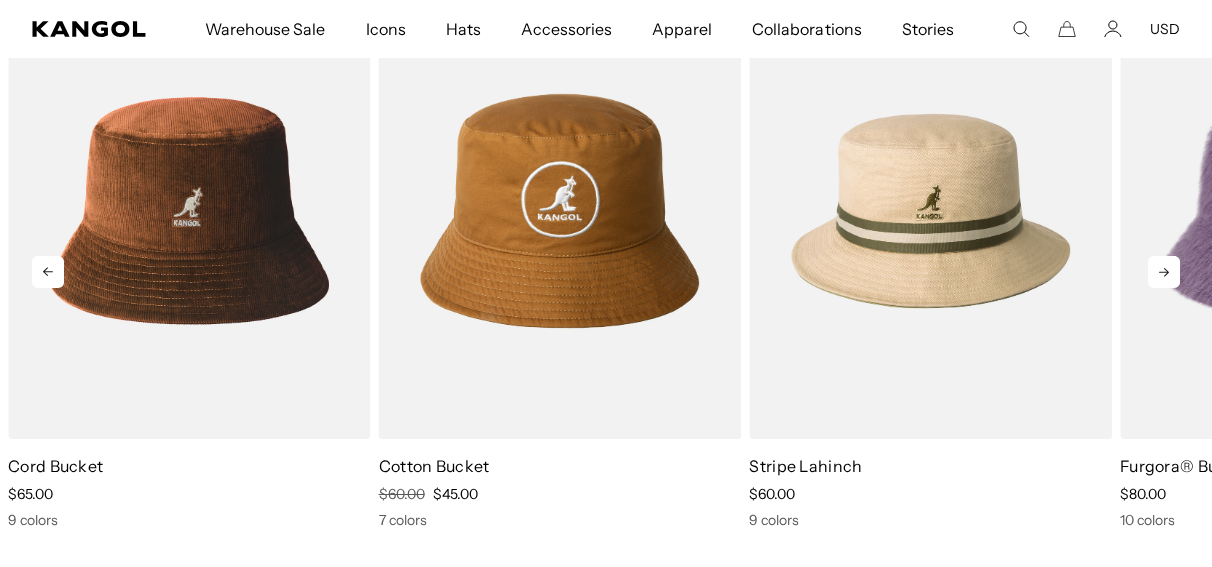 click 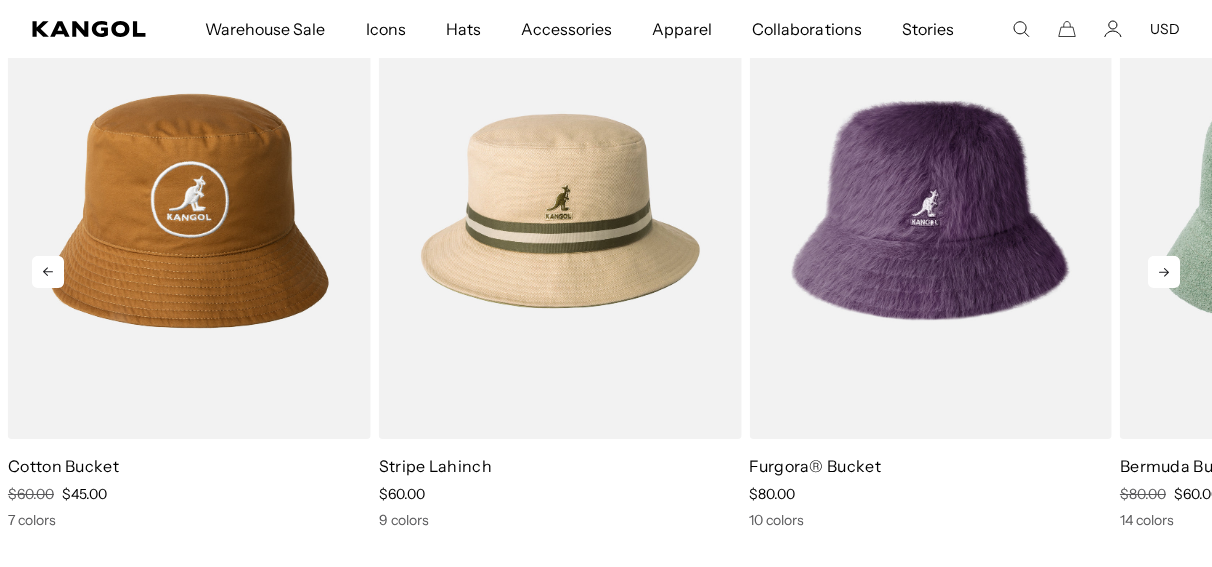 scroll, scrollTop: 0, scrollLeft: 412, axis: horizontal 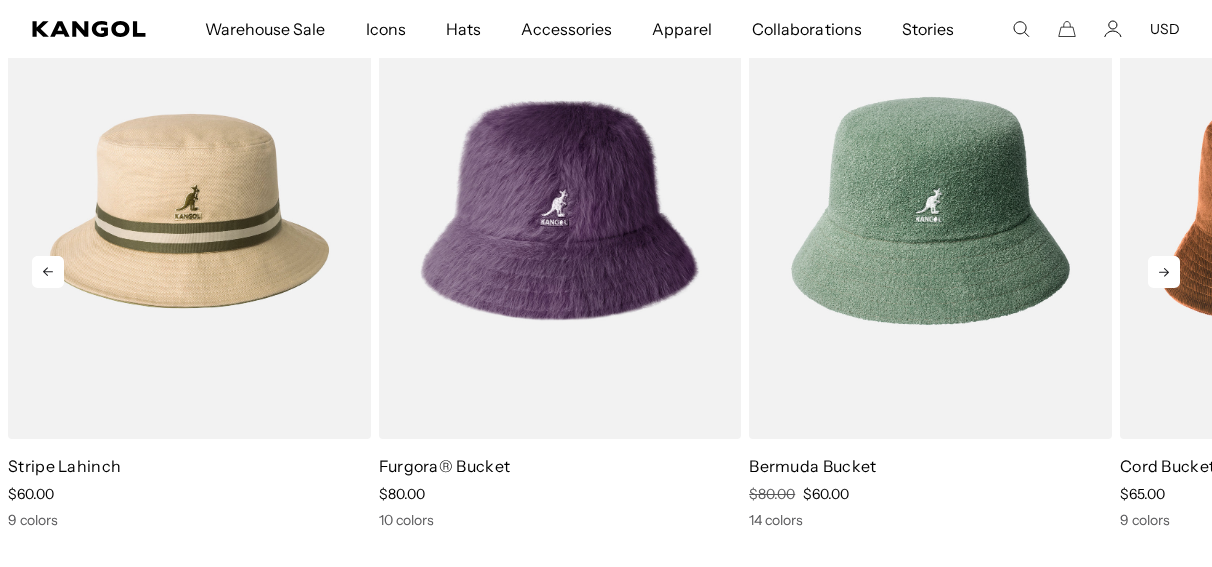 click 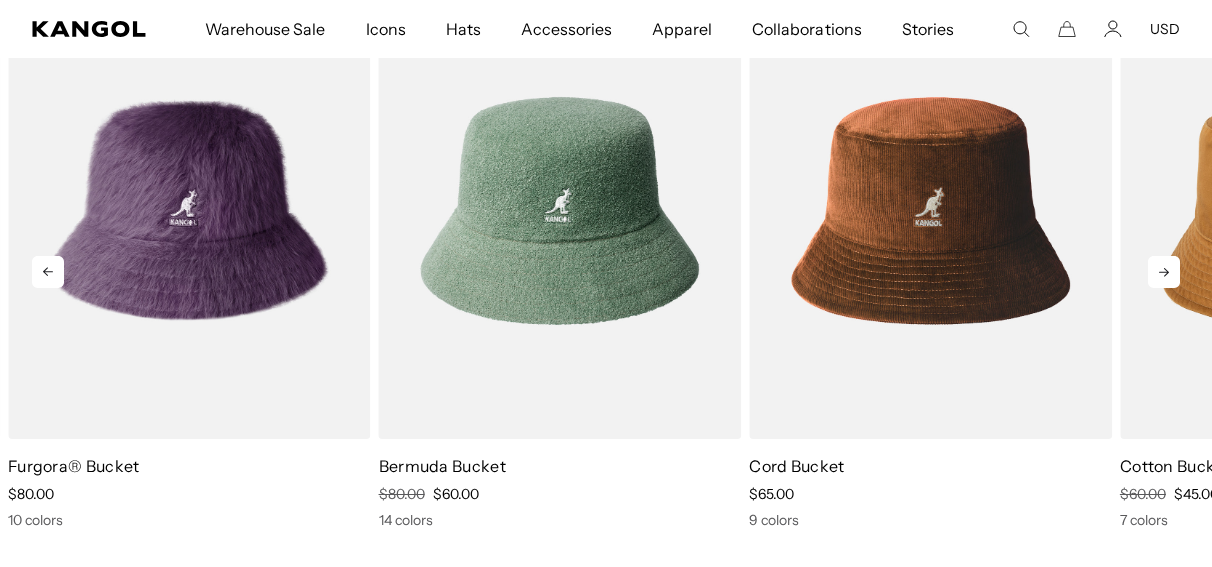 click 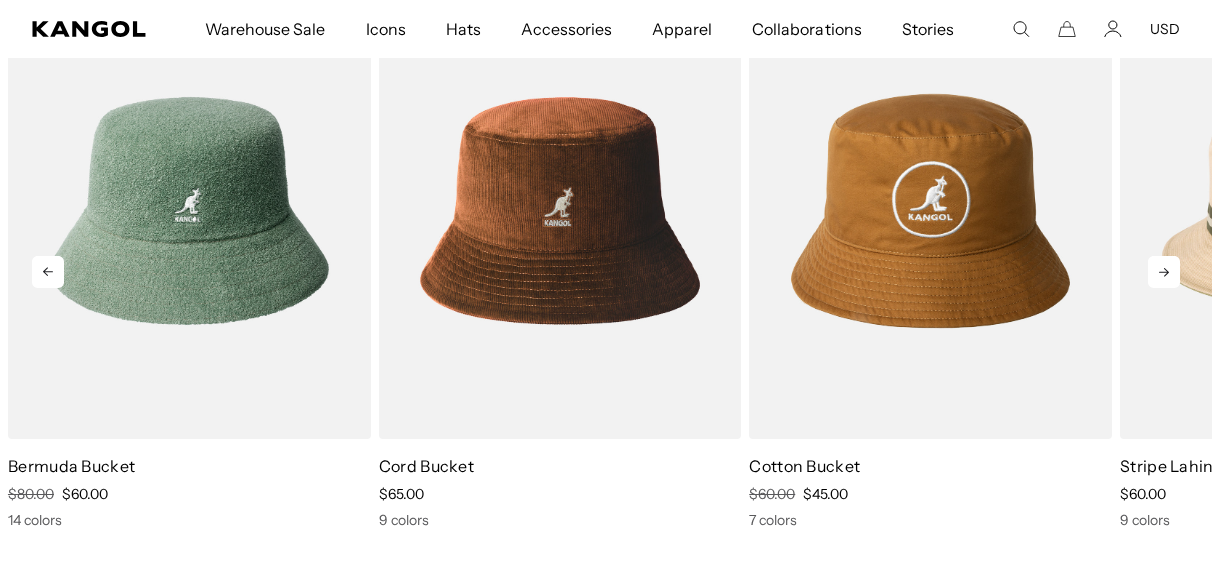 scroll, scrollTop: 0, scrollLeft: 0, axis: both 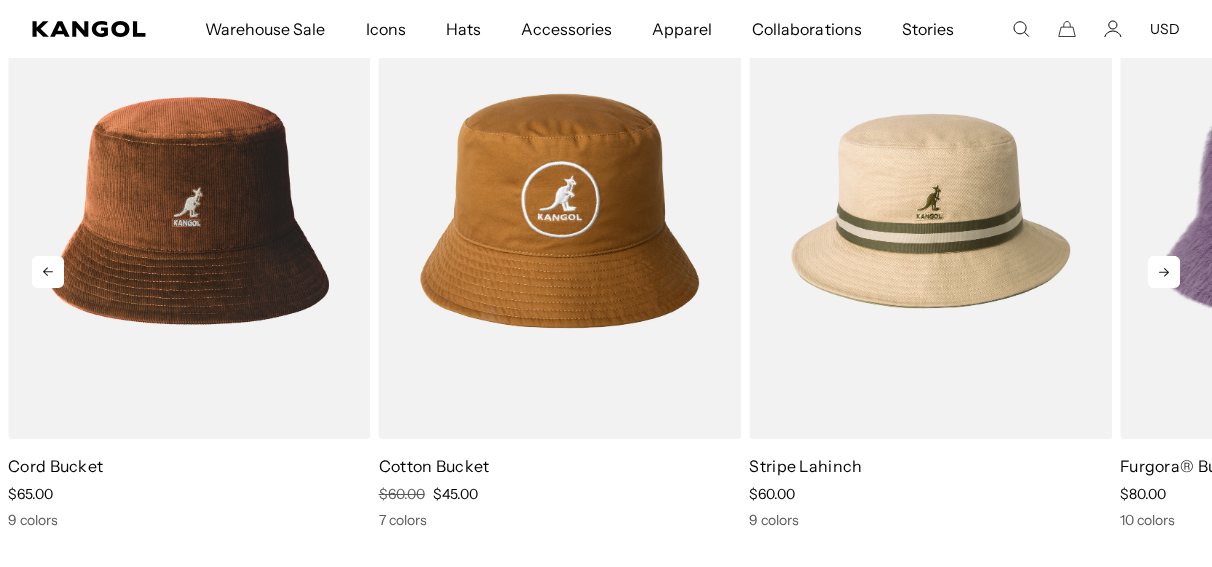 click 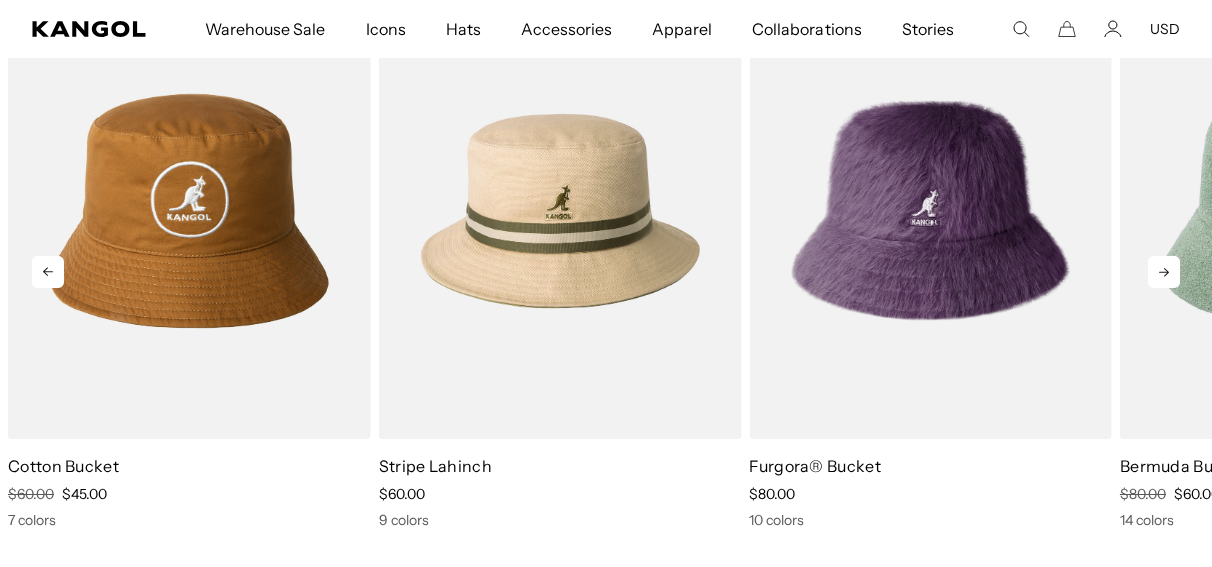 click 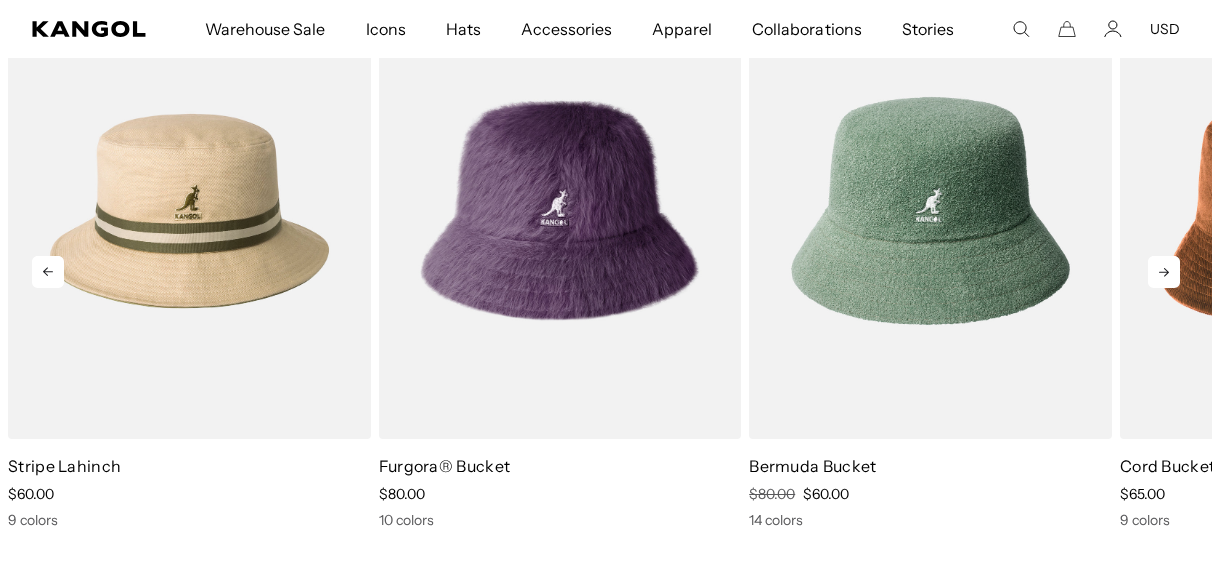 scroll, scrollTop: 0, scrollLeft: 412, axis: horizontal 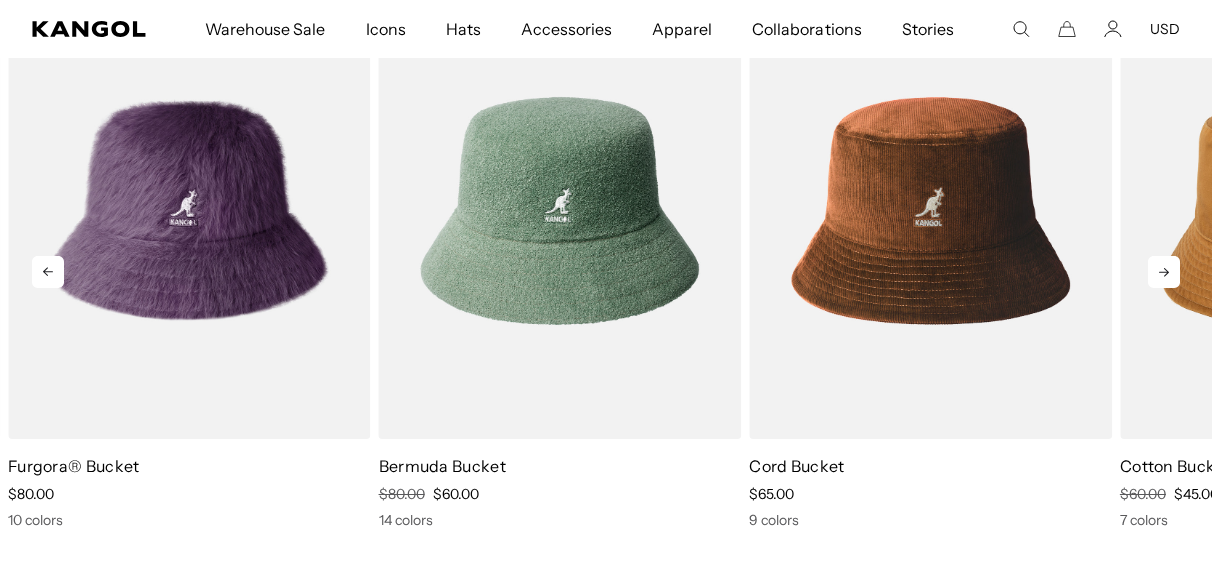 click 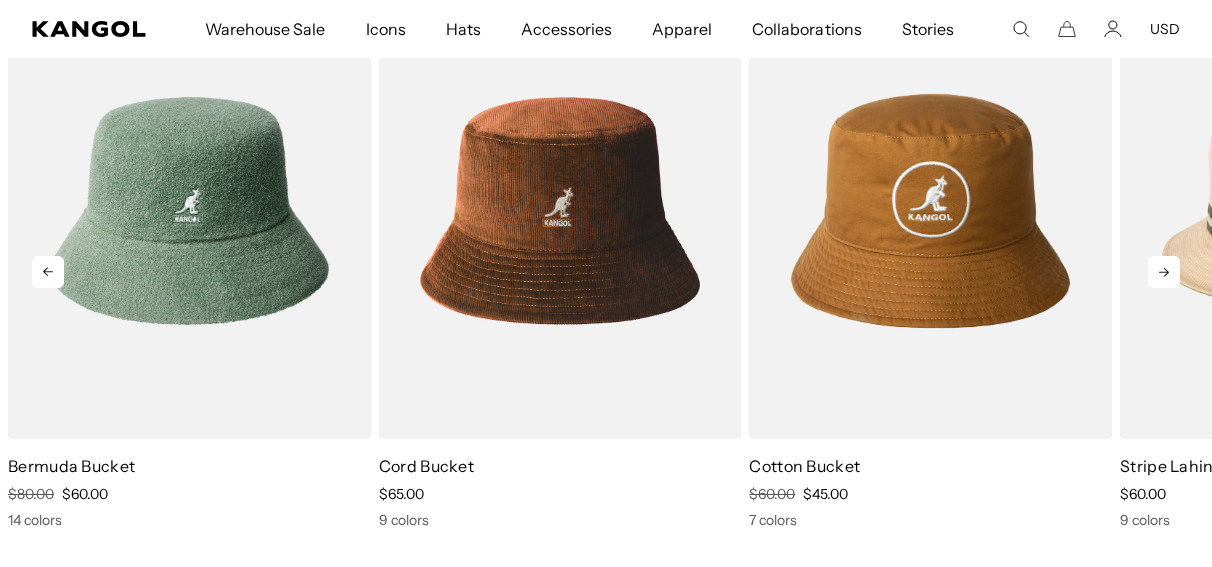 click 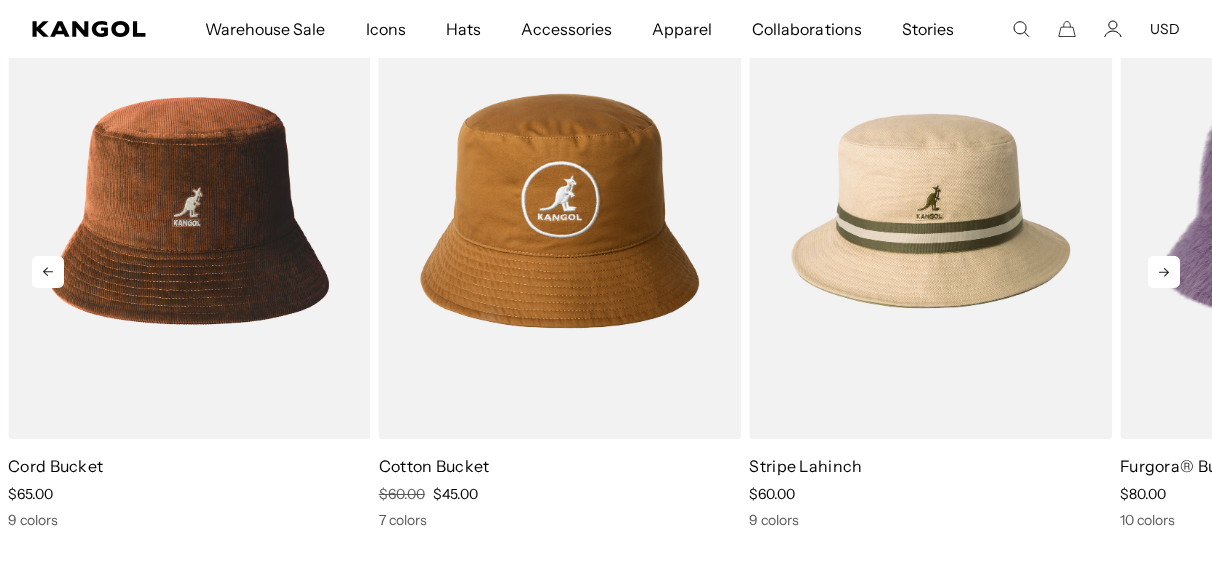 click 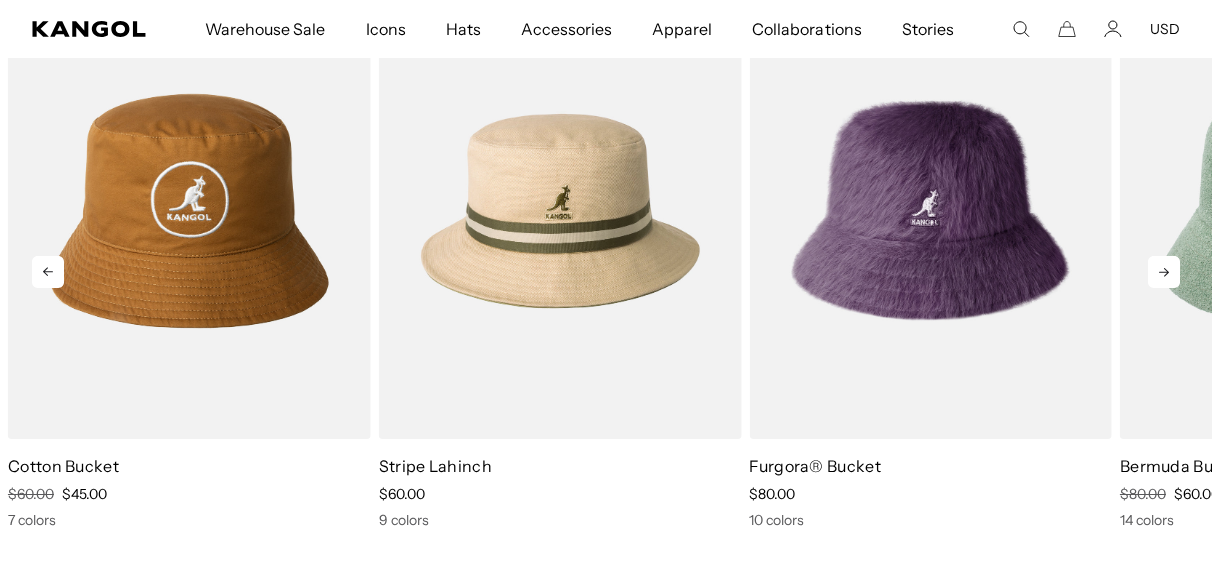 scroll, scrollTop: 0, scrollLeft: 0, axis: both 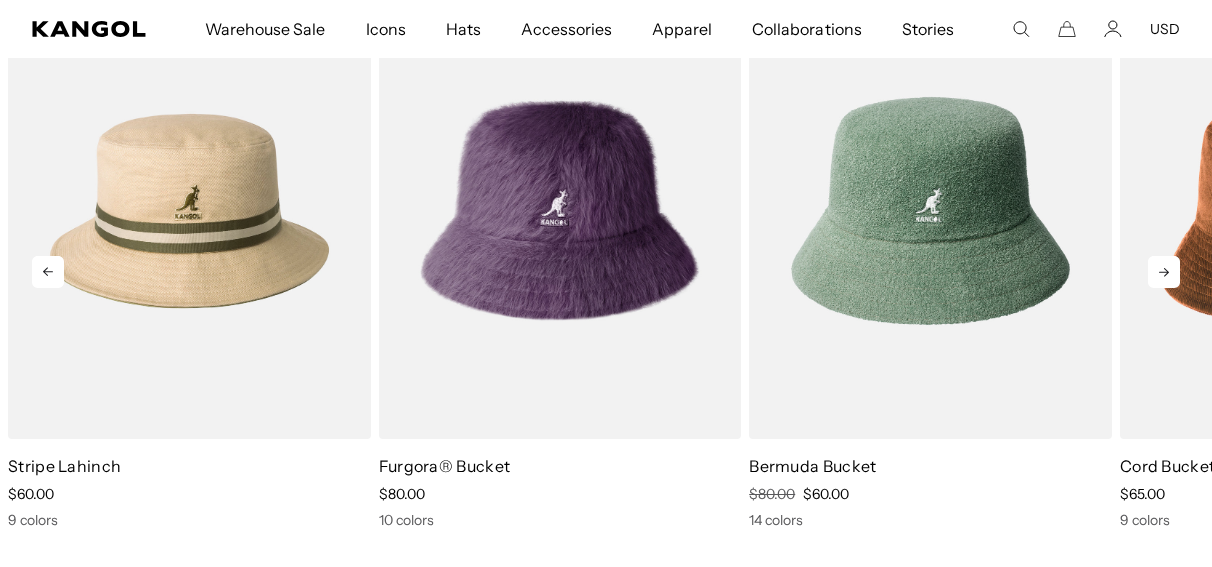 click 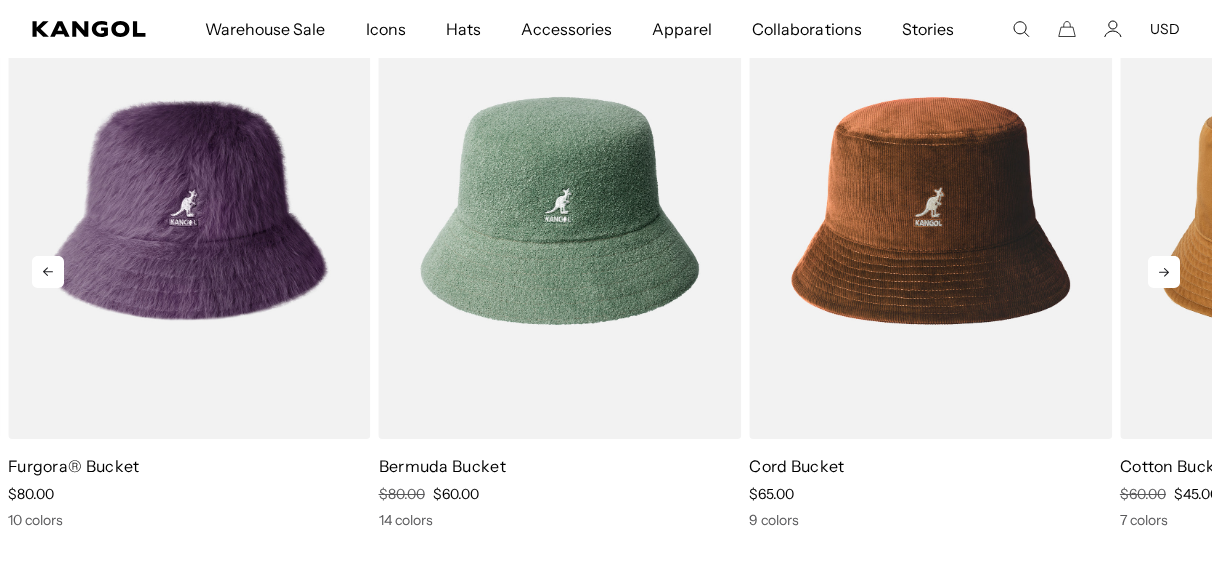 click 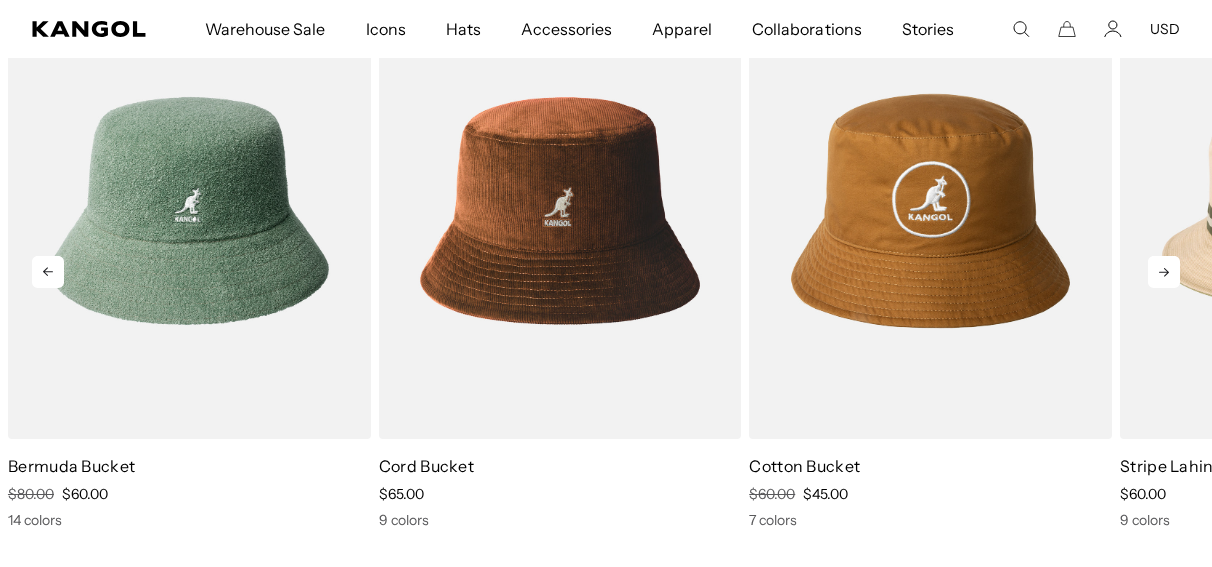scroll, scrollTop: 0, scrollLeft: 412, axis: horizontal 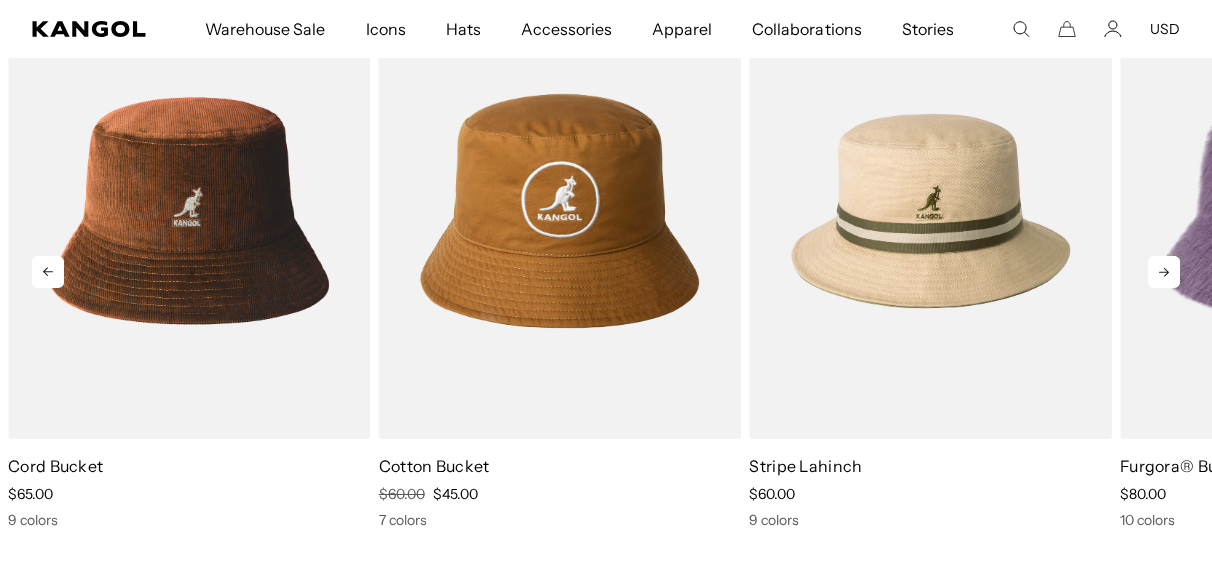 click 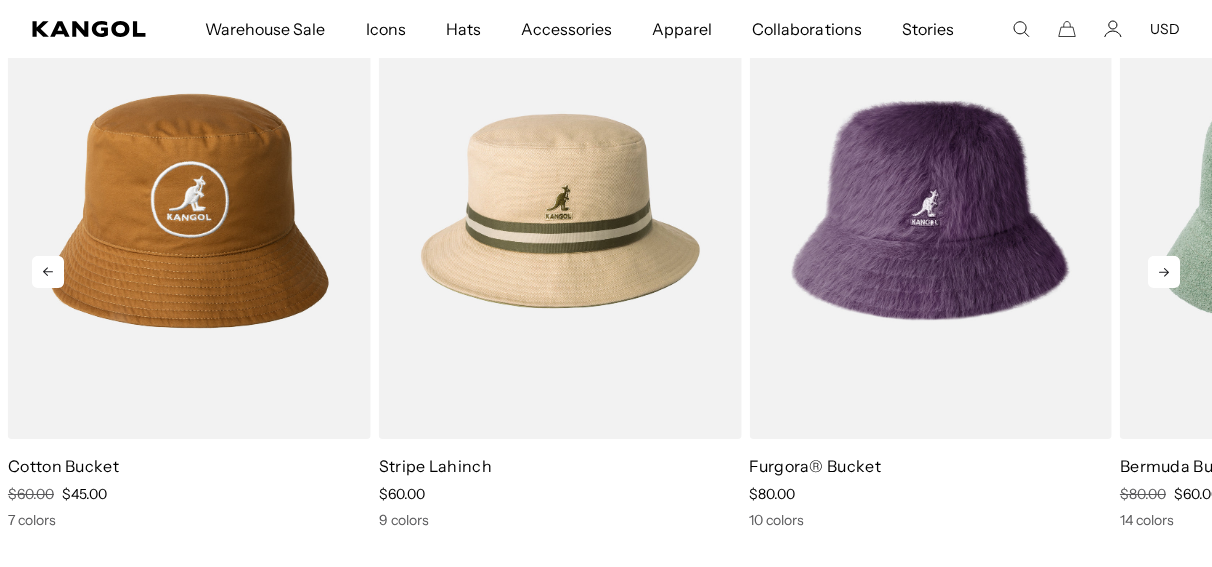 click 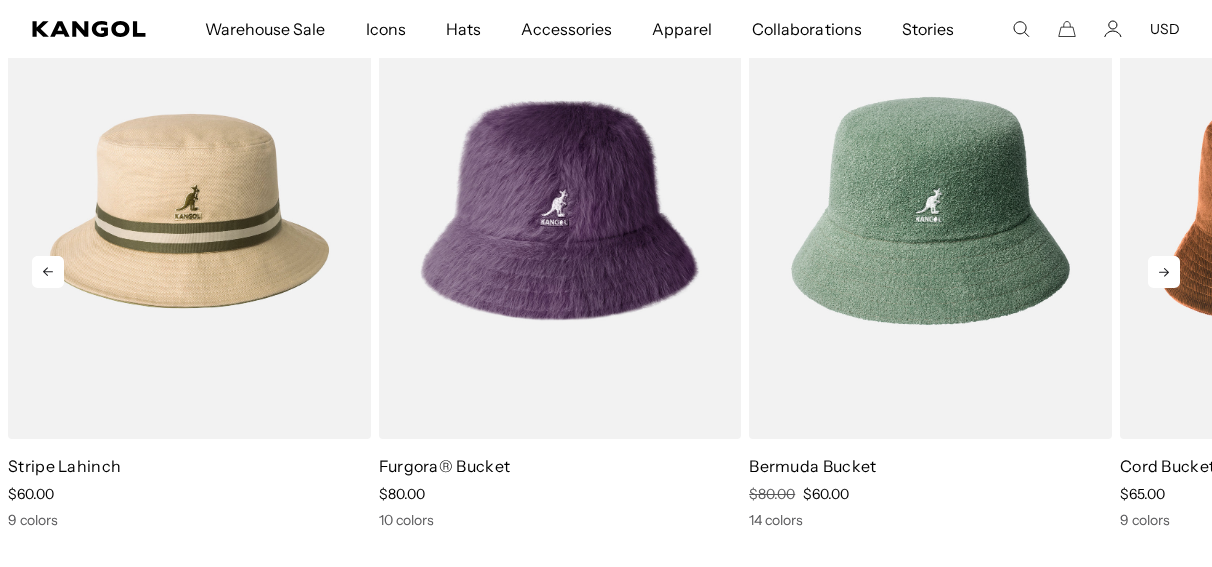 click 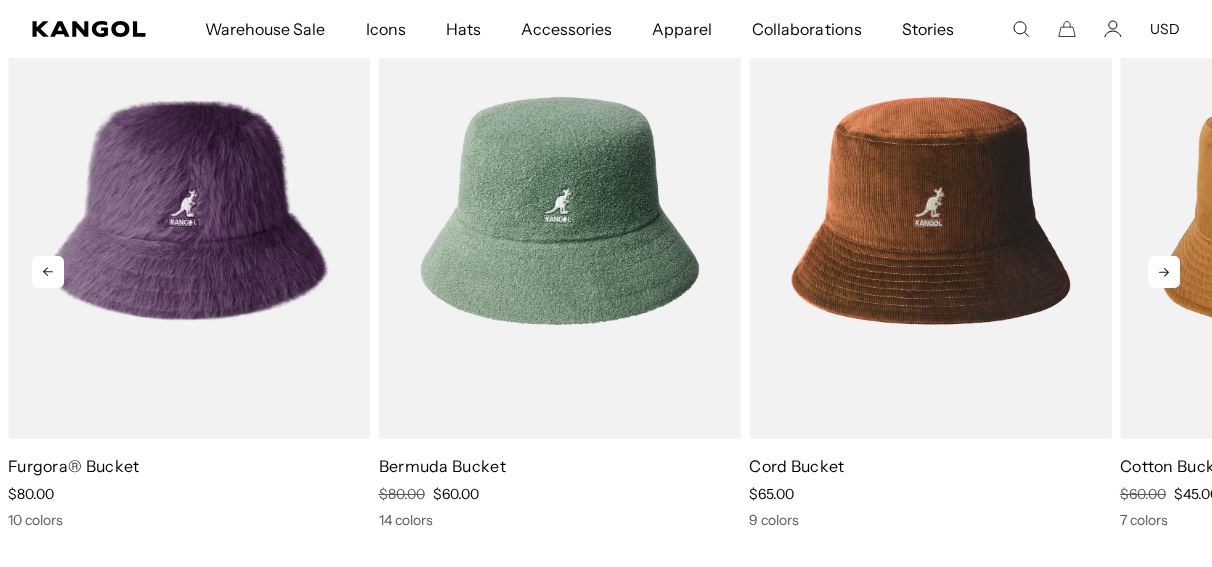 click 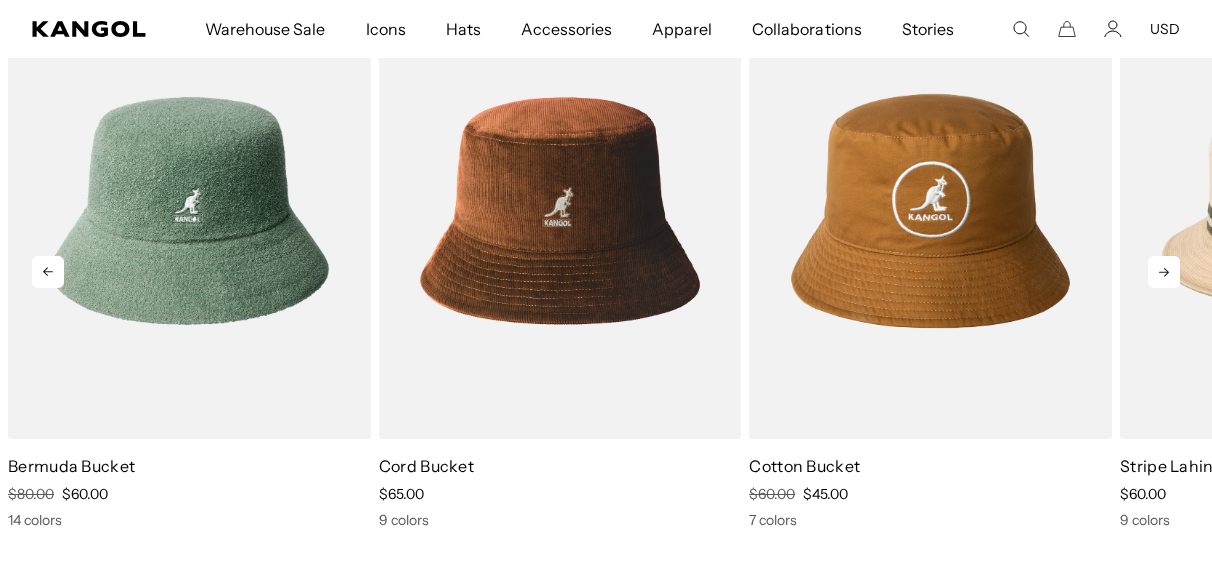 click 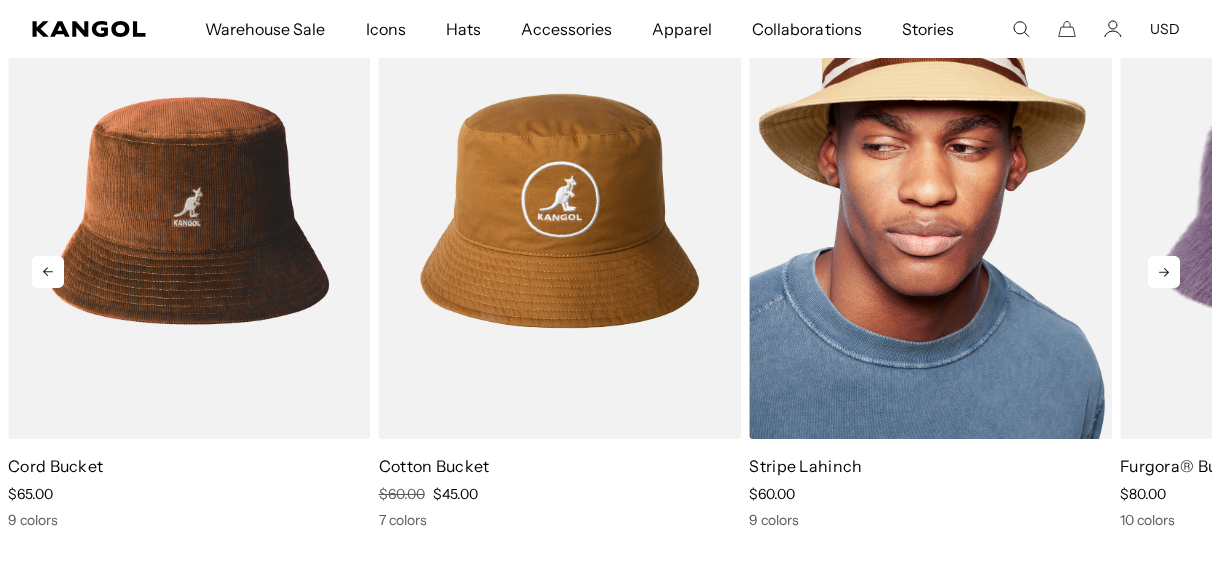 scroll, scrollTop: 0, scrollLeft: 412, axis: horizontal 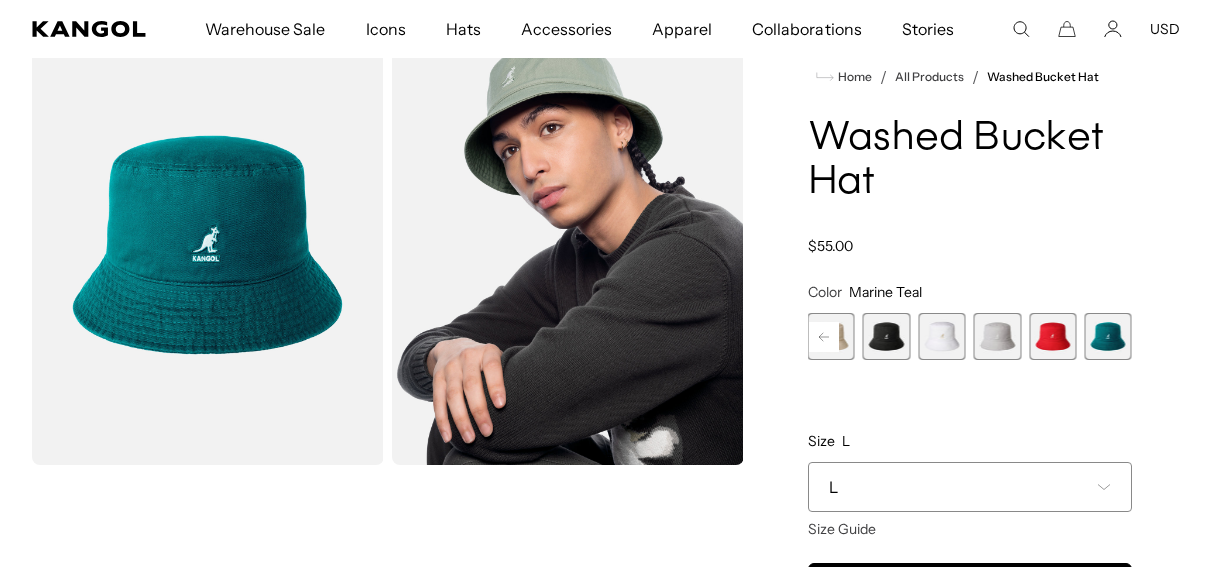 click at bounding box center [886, 336] 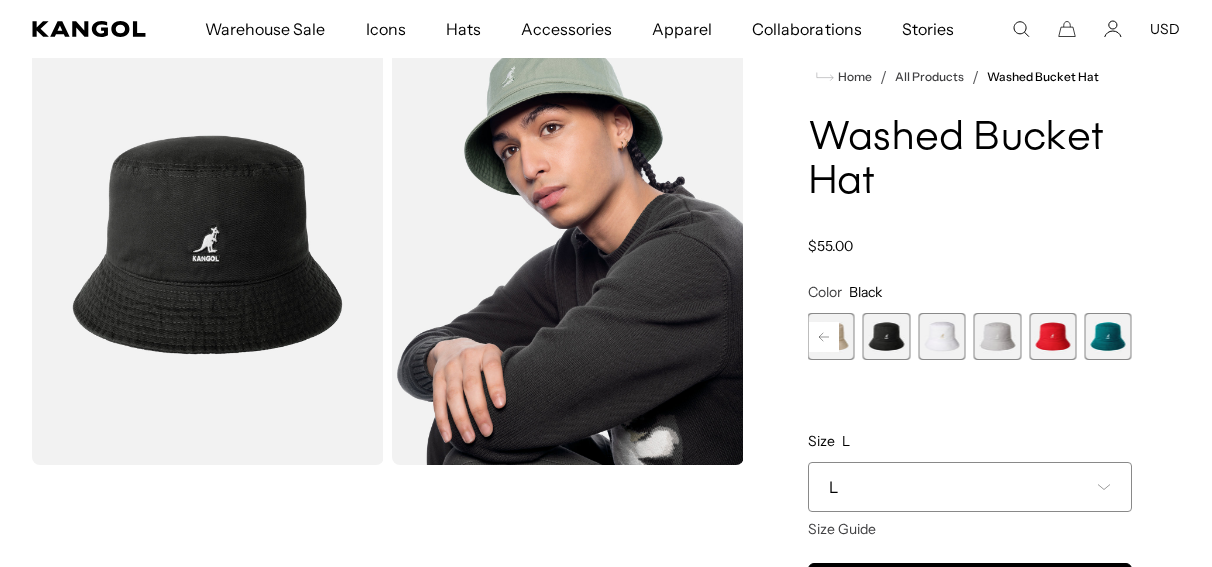 scroll, scrollTop: 0, scrollLeft: 0, axis: both 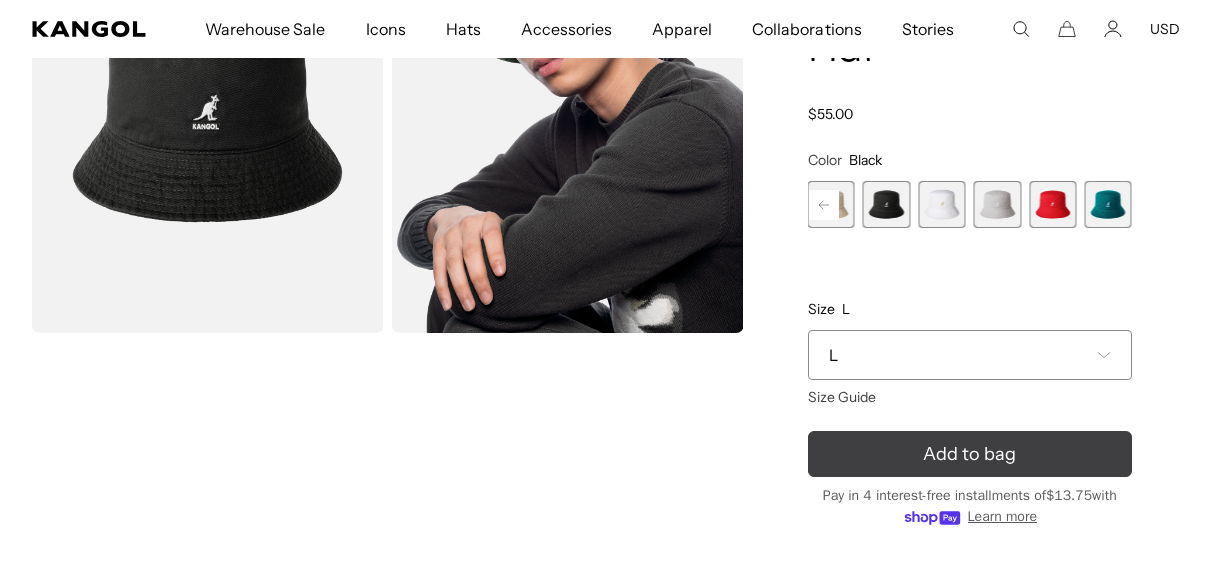 click on "Add to bag" at bounding box center [970, 454] 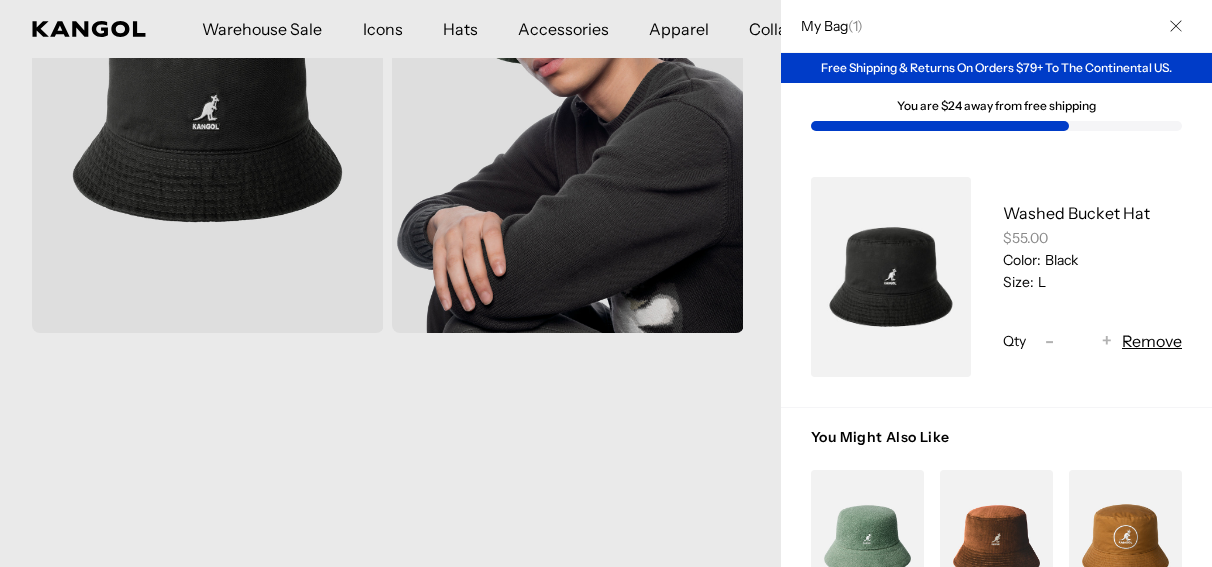 scroll, scrollTop: 0, scrollLeft: 0, axis: both 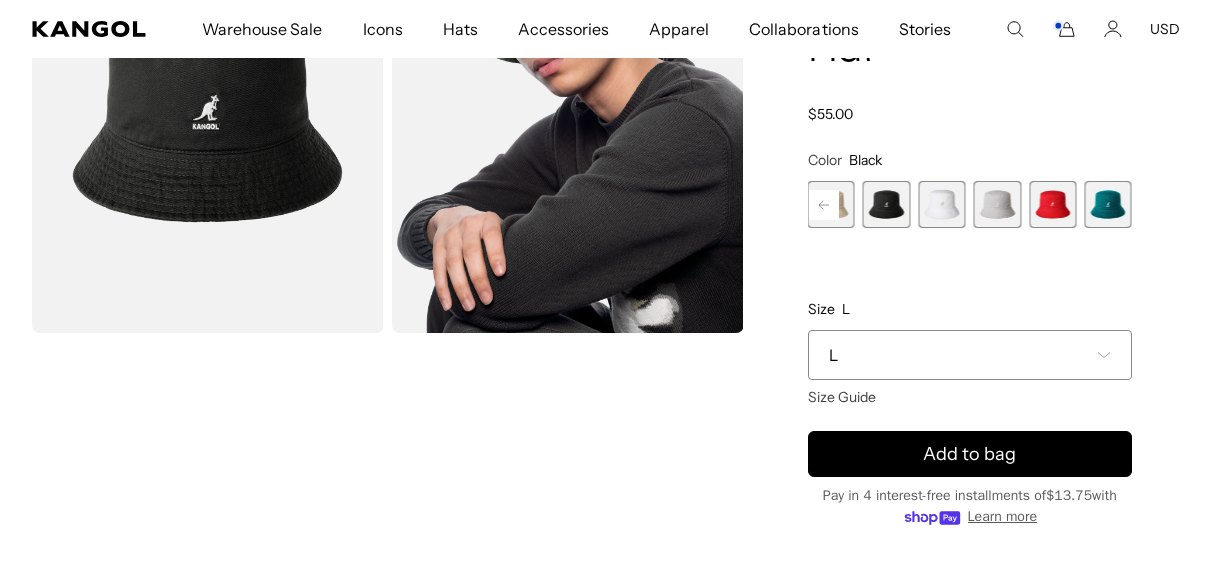 click at bounding box center (941, 204) 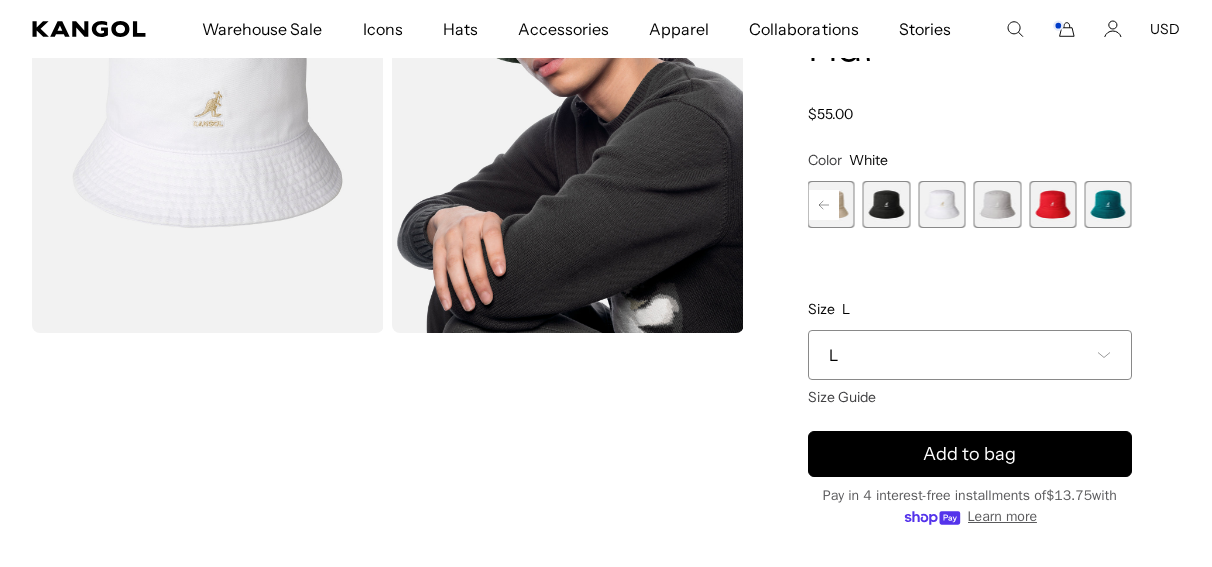 scroll, scrollTop: 0, scrollLeft: 412, axis: horizontal 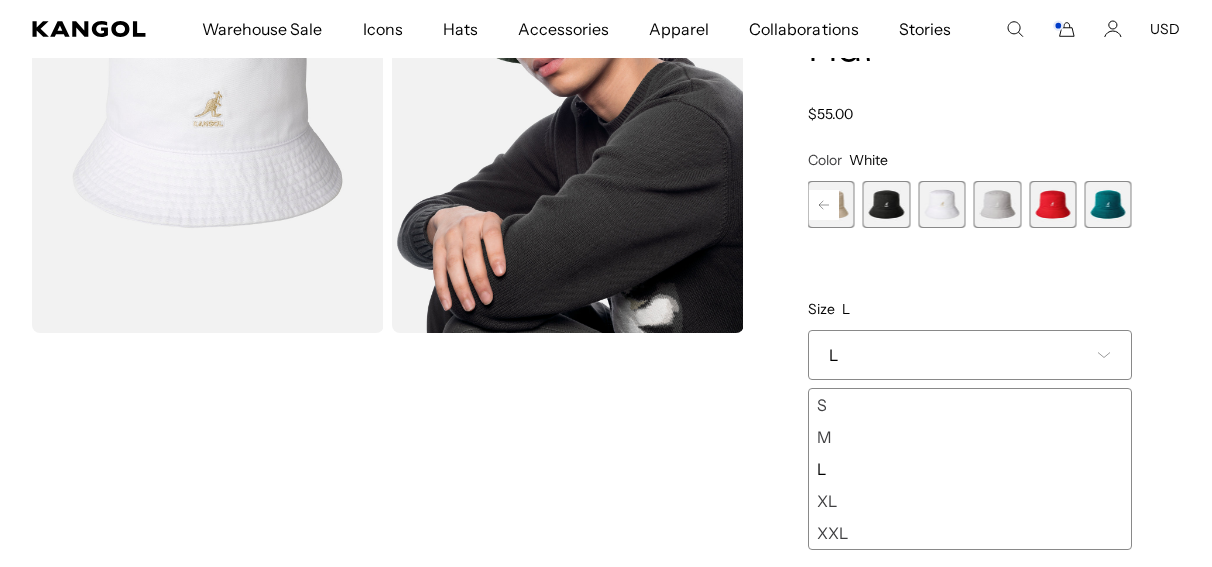 click on "L" at bounding box center [970, 469] 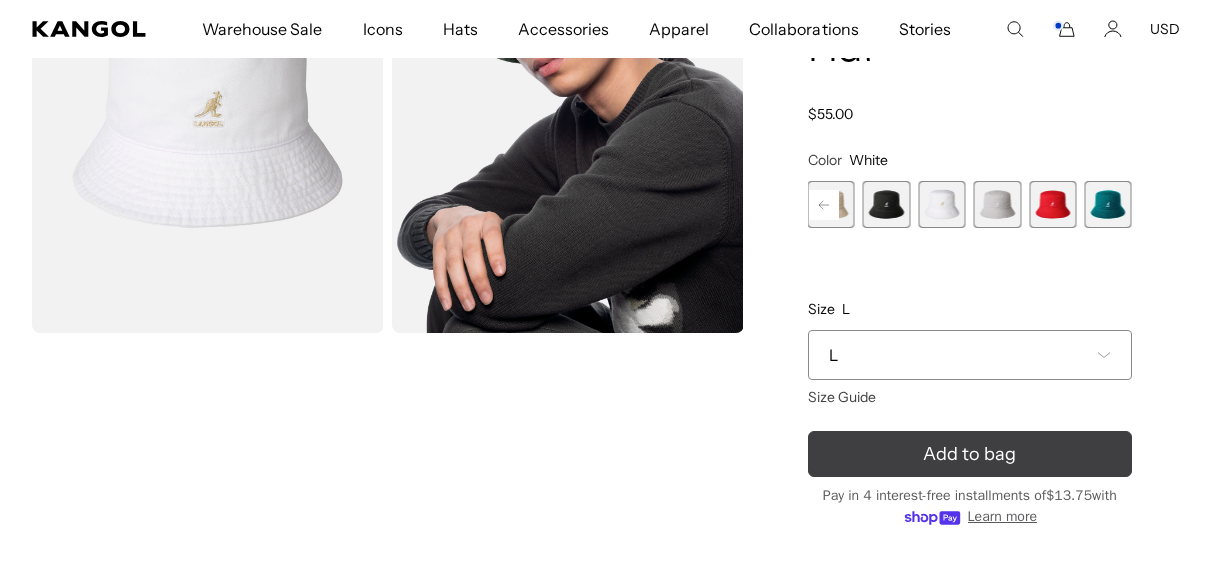 scroll, scrollTop: 0, scrollLeft: 412, axis: horizontal 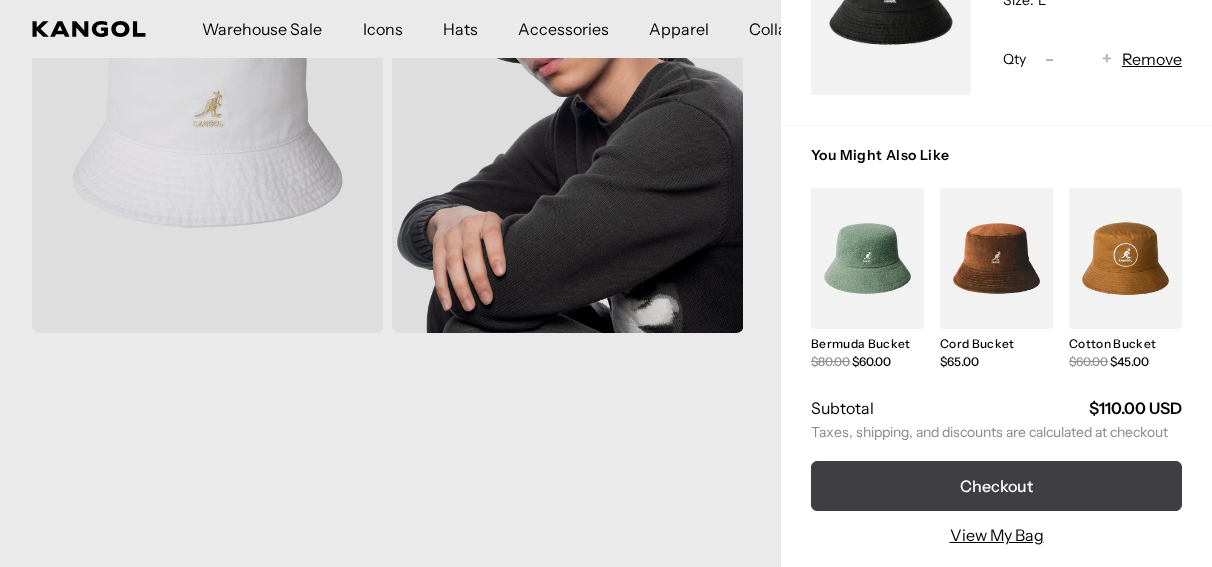 click on "Checkout" at bounding box center [996, 486] 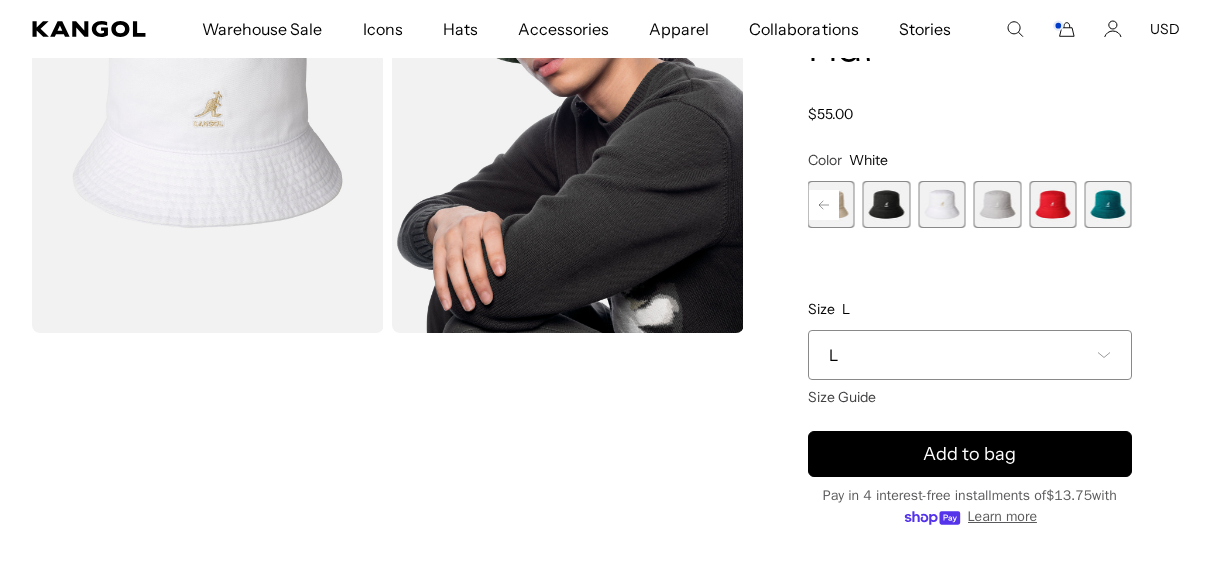 scroll, scrollTop: 238, scrollLeft: 0, axis: vertical 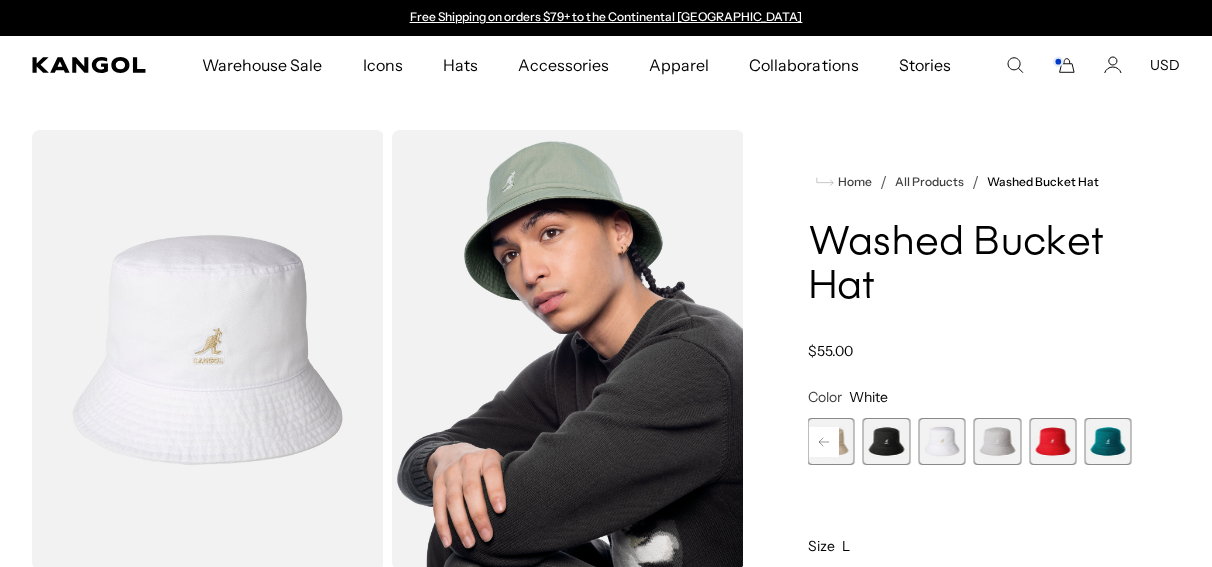 click 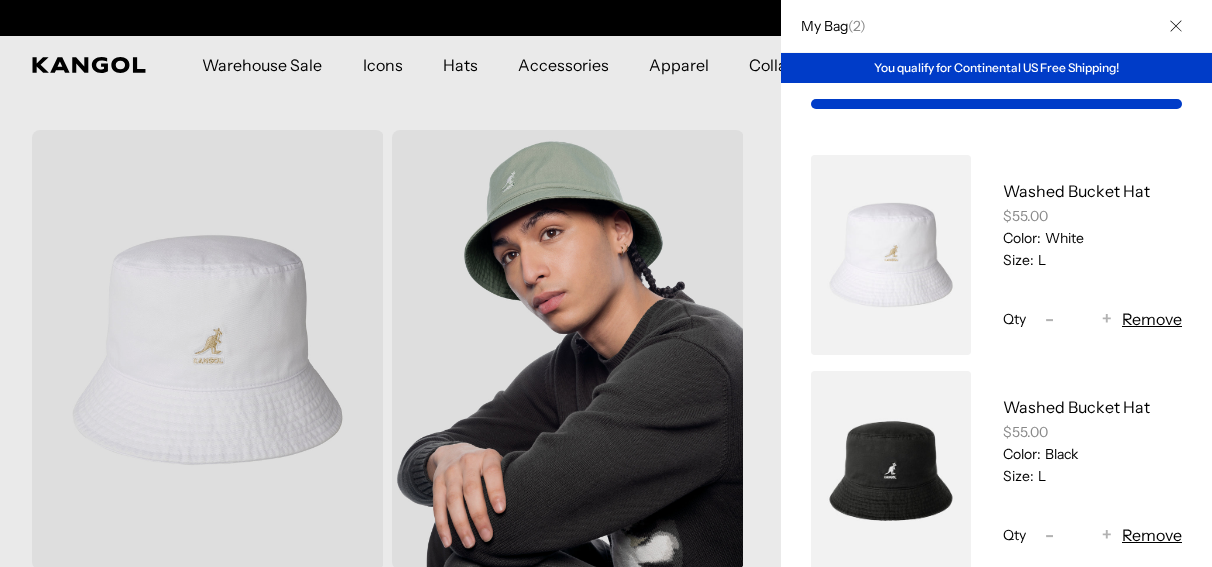 scroll, scrollTop: 0, scrollLeft: 412, axis: horizontal 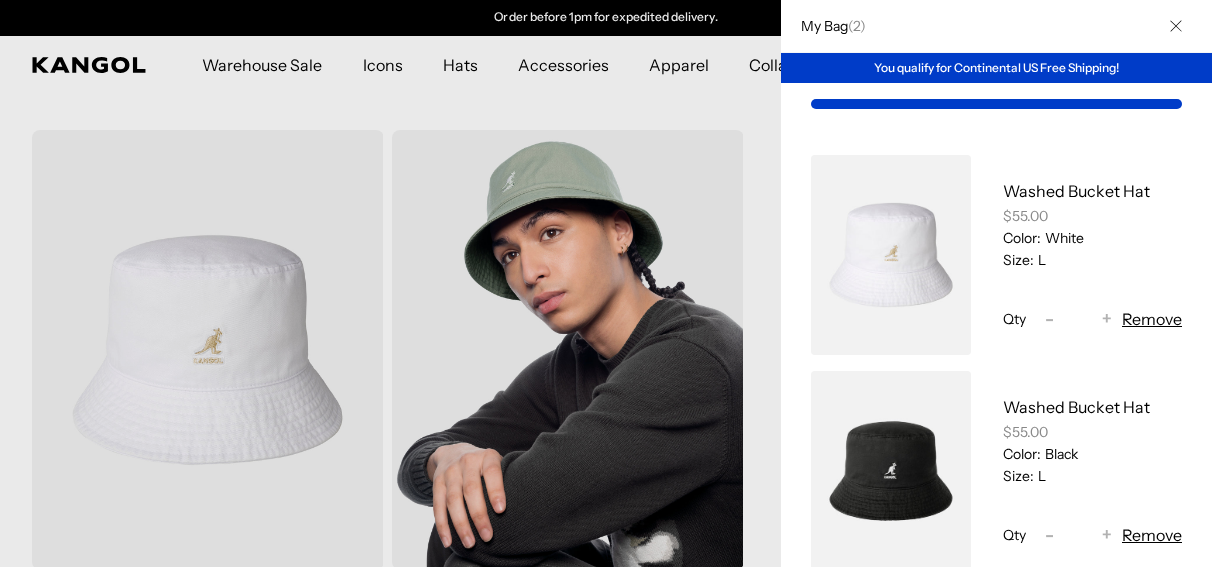 click on "Remove" at bounding box center (1152, 535) 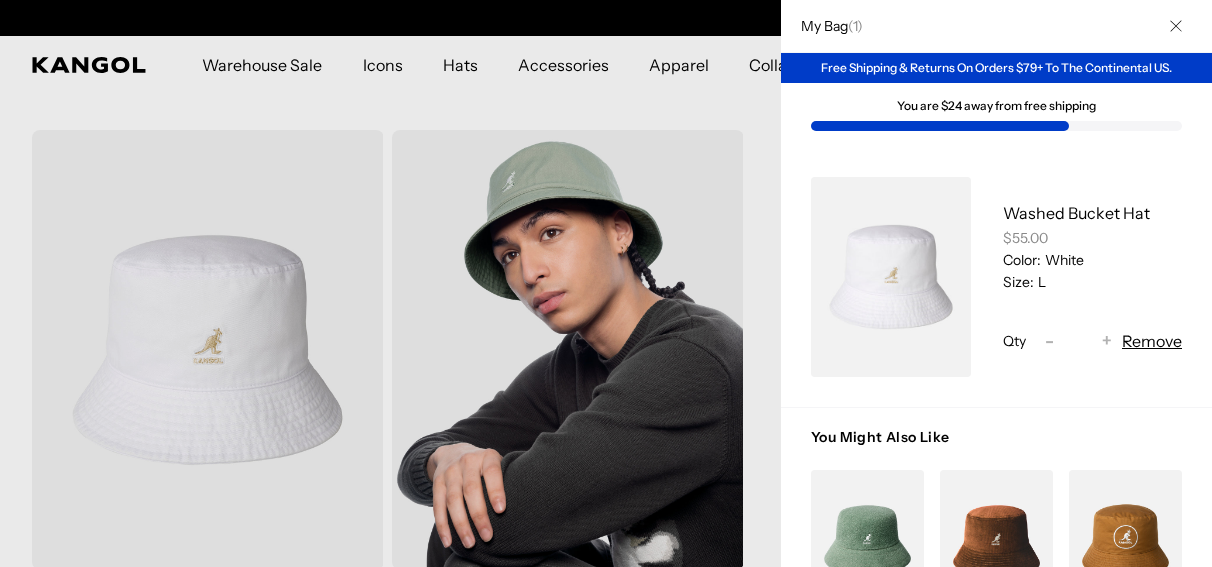scroll, scrollTop: 0, scrollLeft: 0, axis: both 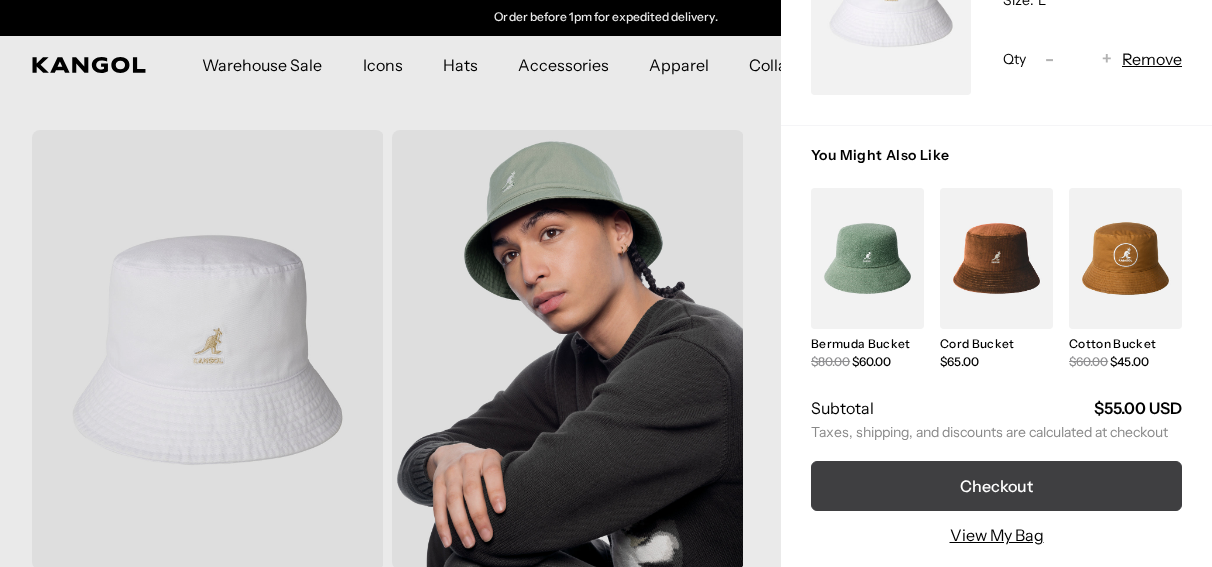 click on "Checkout" at bounding box center (996, 486) 